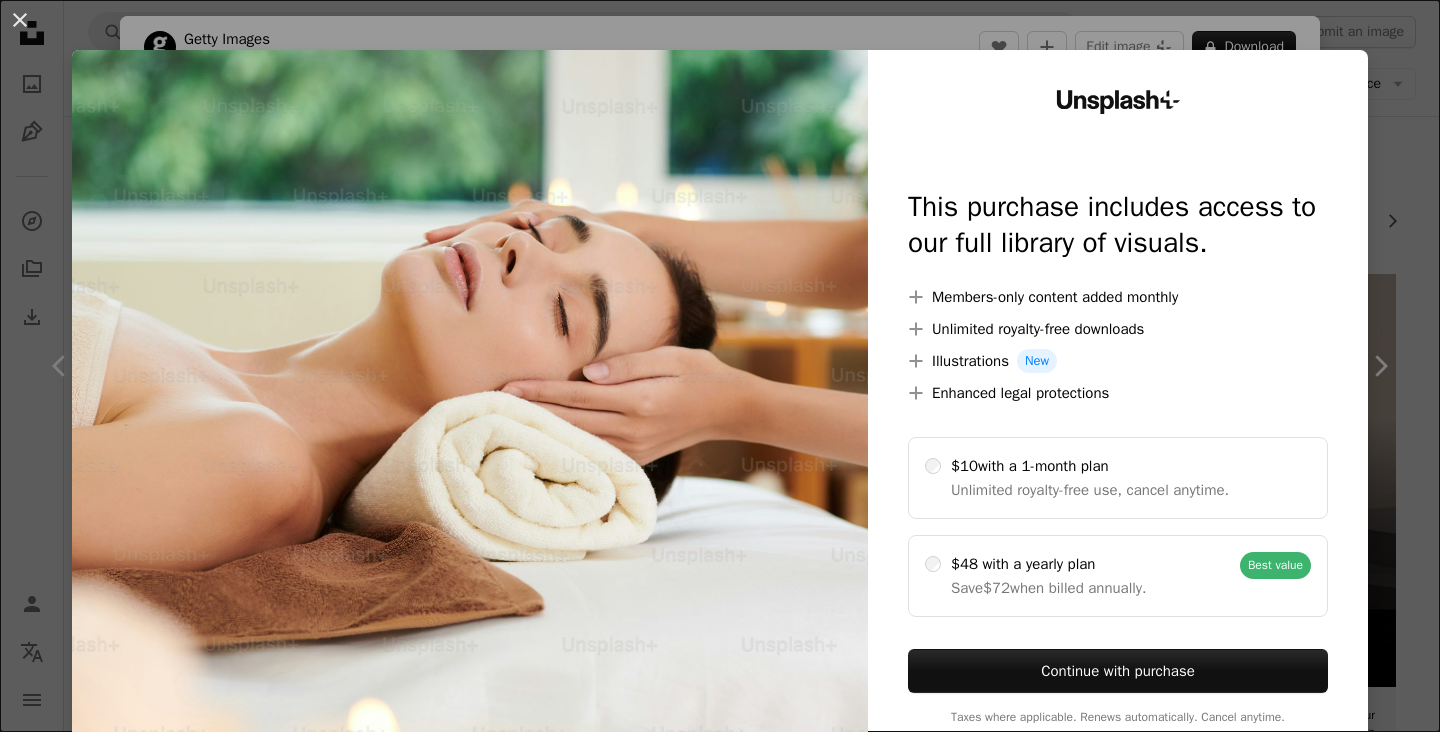 scroll, scrollTop: 903, scrollLeft: 0, axis: vertical 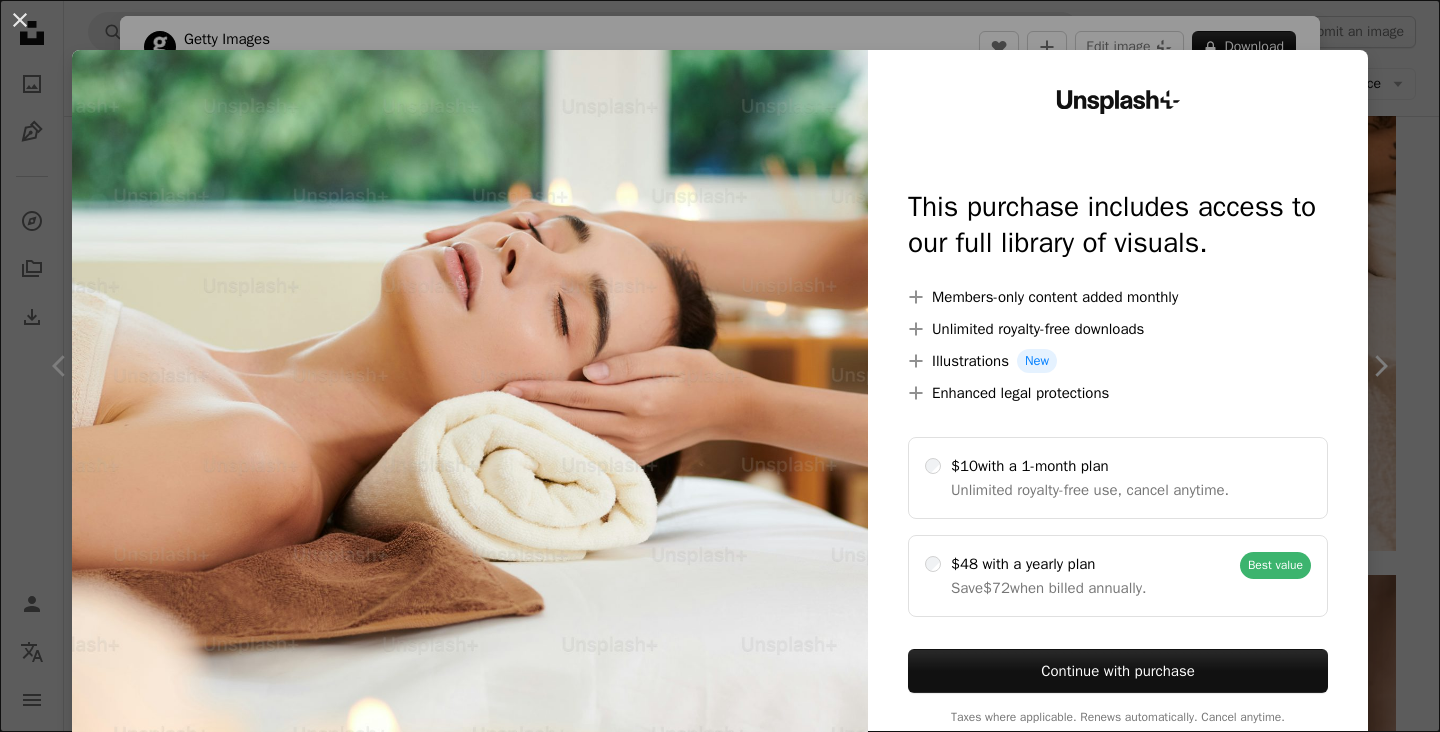 click on "An X shape Unsplash+ This purchase includes access to our full library of visuals. A plus sign Members-only content added monthly A plus sign Unlimited royalty-free downloads A plus sign Illustrations  New A plus sign Enhanced legal protections $10  with a 1-month plan Unlimited royalty-free use, cancel anytime. $48   with a yearly plan Save  $72  when billed annually. Best value Continue with purchase Taxes where applicable. Renews automatically. Cancel anytime." at bounding box center [720, 366] 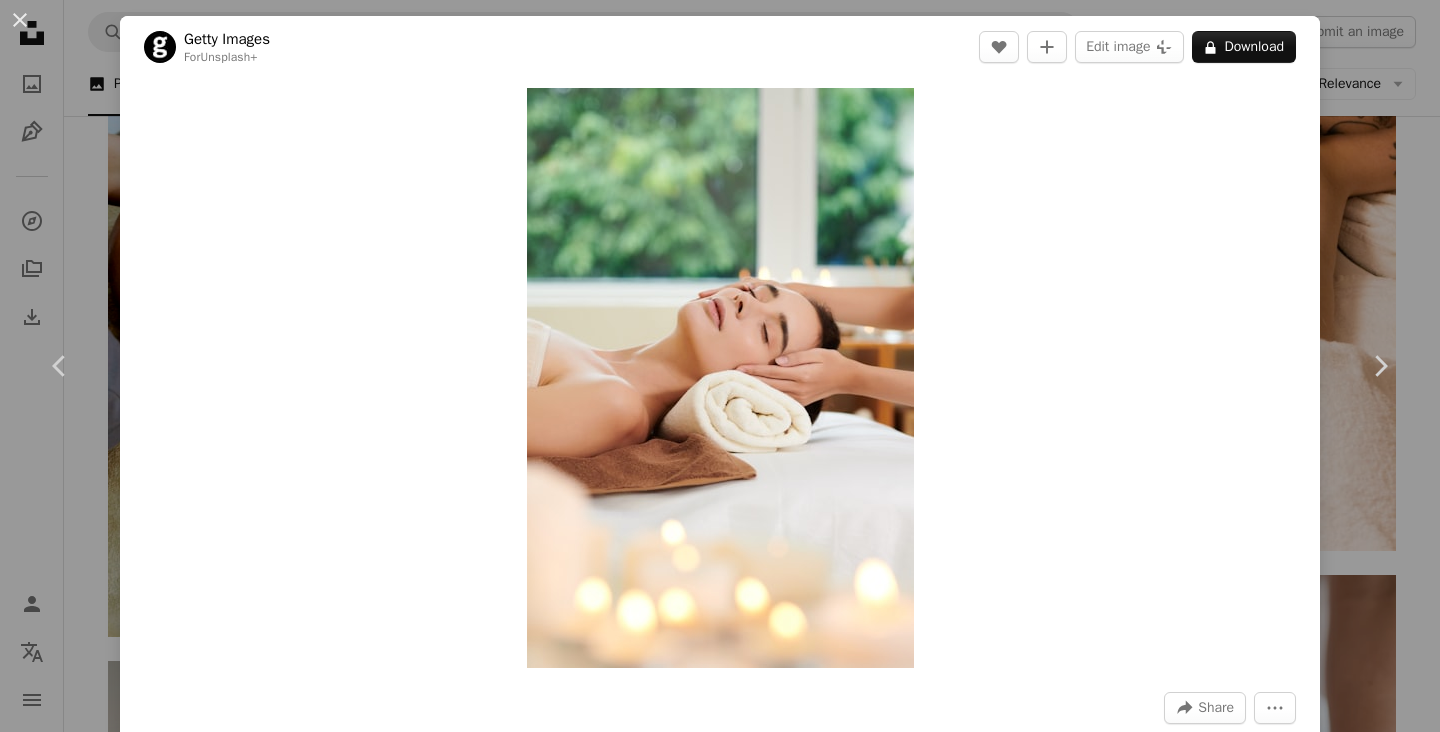 click on "An X shape Chevron left Chevron right Getty Images For Unsplash+ A heart A plus sign Edit image Plus sign for Unsplash+ A lock Download Zoom in A forward-right arrow Share More Actions Calendar outlined Published on May 3, 2023 Safety Licensed under the Unsplash+ License people beauty spa candle healthy lifestyle relaxation towel aromatherapy white people one woman only one person leisure activity body care spa treatment massage therapist freshness indulgence health spa serene people Free pictures From this series Plus sign for Unsplash+ Plus sign for Unsplash+ Plus sign for Unsplash+ Related images Plus sign for Unsplash+ A heart A plus sign Getty Images For Unsplash+ A lock Download Plus sign for Unsplash+ A heart A plus sign Getty Images For Unsplash+ A lock Download Plus sign for Unsplash+ A heart A plus sign Getty Images For Unsplash+ A lock Download Plus sign for Unsplash+ A heart A plus sign Getty Images For Unsplash+ A lock Download Plus sign for Unsplash+ A heart A plus sign For" at bounding box center (720, 366) 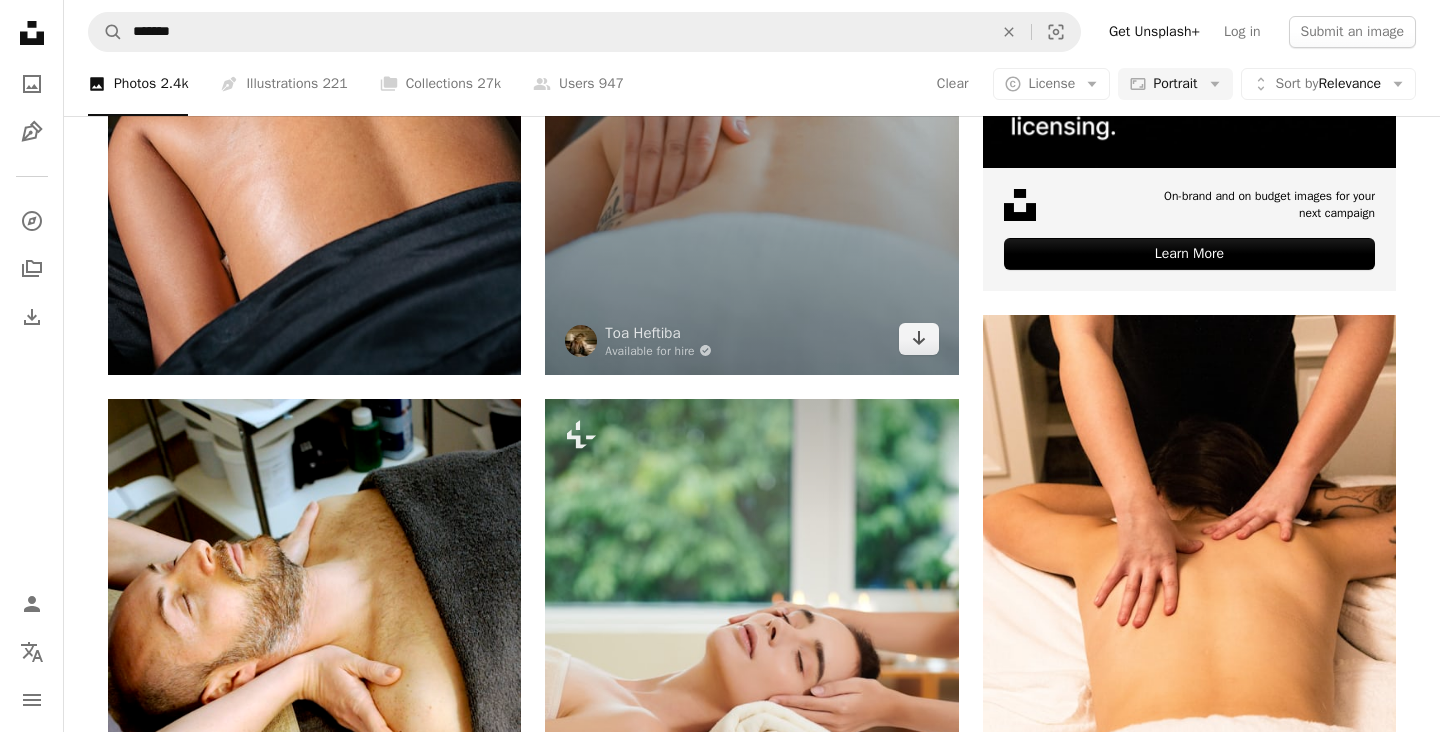 scroll, scrollTop: 517, scrollLeft: 0, axis: vertical 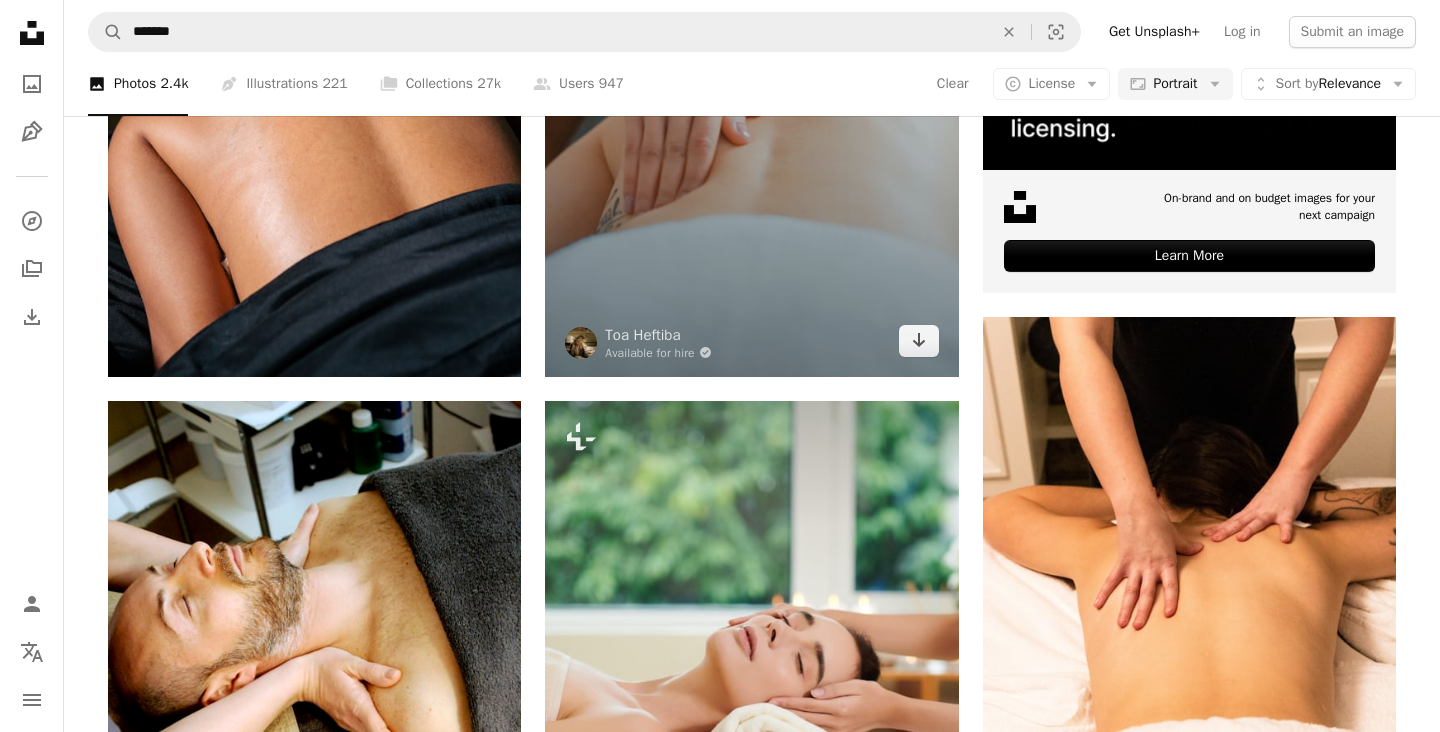 click at bounding box center [751, 67] 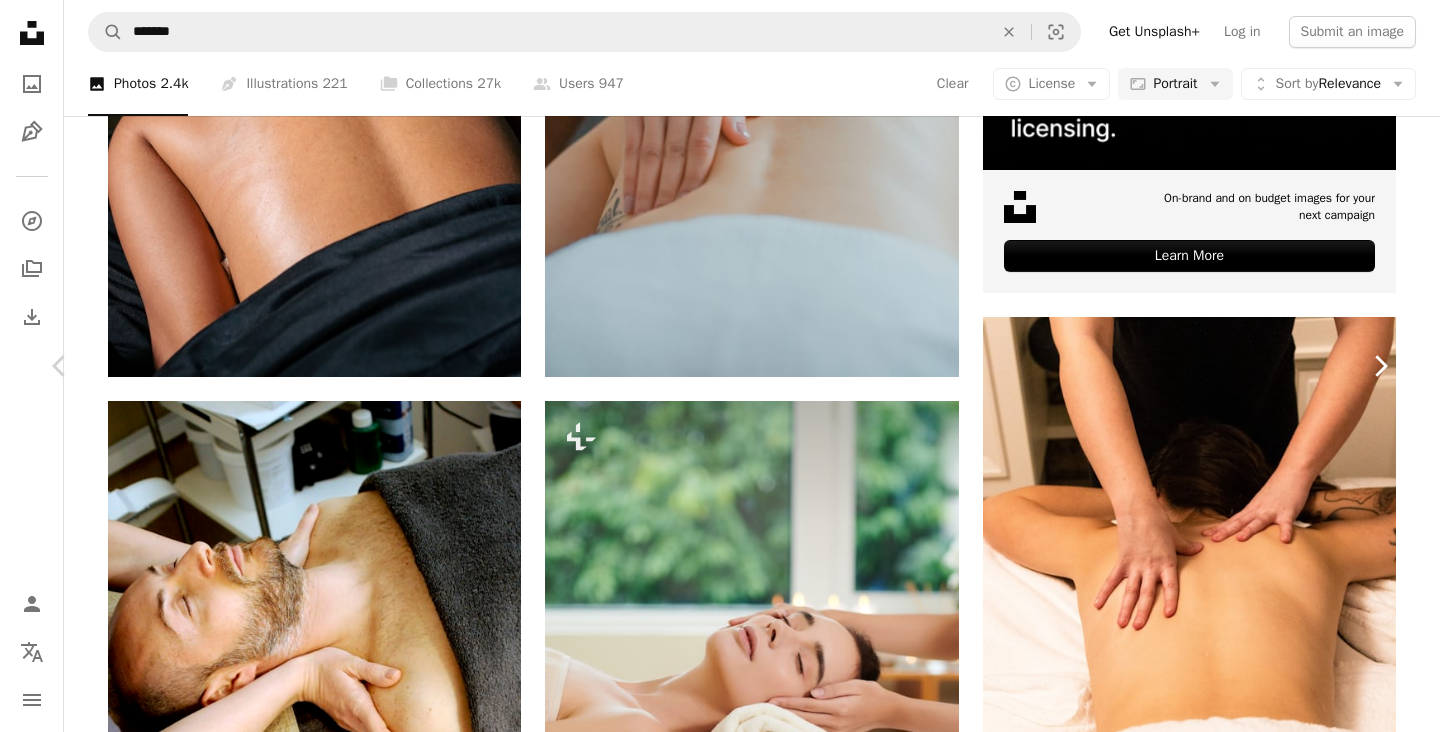 click on "Chevron right" at bounding box center [1380, 366] 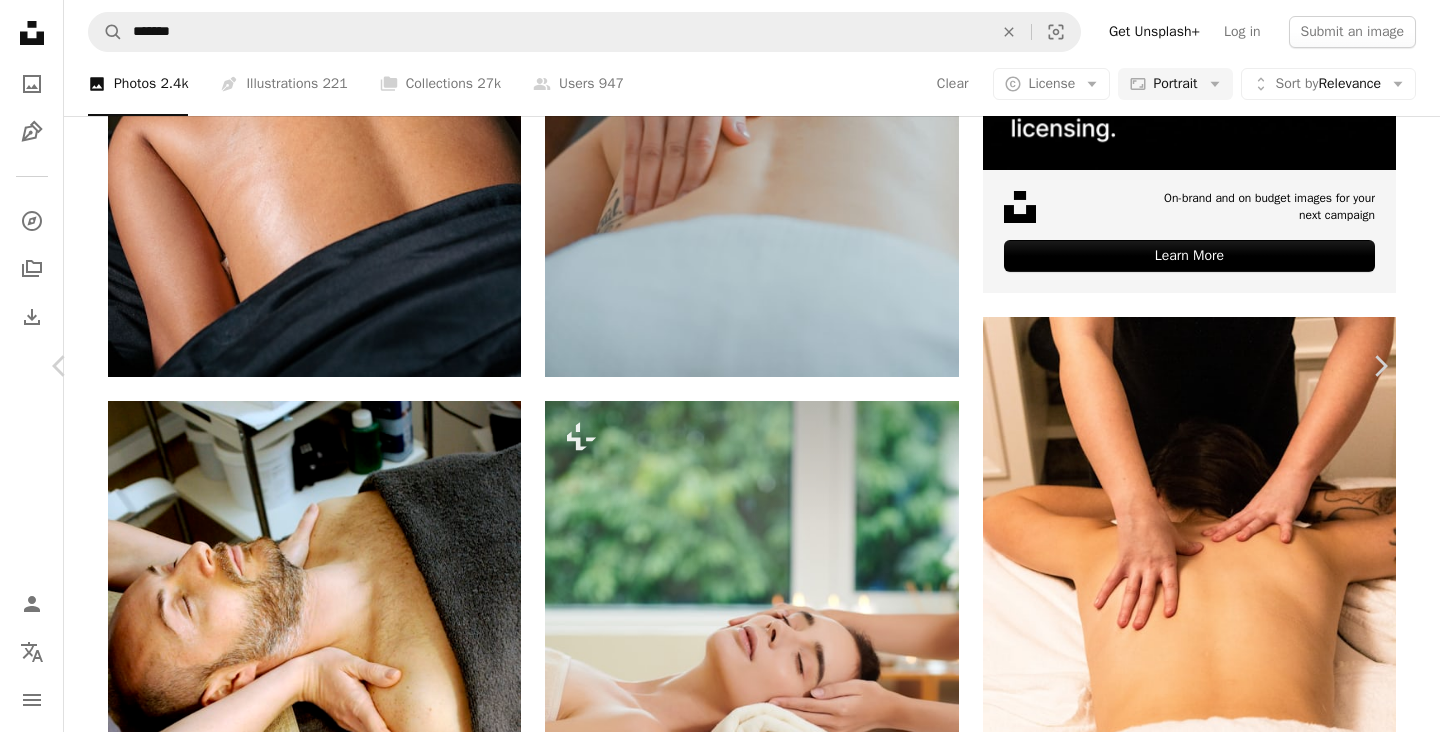 click on "An X shape Chevron left Chevron right [NAME] Available for hire A checkmark inside of a circle A heart A plus sign Edit image Plus sign for Unsplash+ Download free Chevron down Zoom in Views 5,002,294 Downloads 63,031 A forward-right arrow Share Info icon Info More Actions Calendar outlined Published on December 10, 2021 Camera Canon, EOS 70D Safety Free to use under the Unsplash License beauty spa massage relaxation treatment spa day pamper pampering pamper day human face therapy brown patient HD Wallpapers Browse premium related images on iStock | Save 20% with code UNSPLASH20 View more on iStock ↗ Related images A heart A plus sign [NAME] Available for hire A checkmark inside of a circle Arrow pointing down A heart A plus sign [NAME] Available for hire A checkmark inside of a circle Arrow pointing down A heart A plus sign [NAME] Available for hire A checkmark inside of a circle Arrow pointing down Plus sign for Unsplash+ A heart A plus sign Getty Images For Unsplash+" at bounding box center (720, 6083) 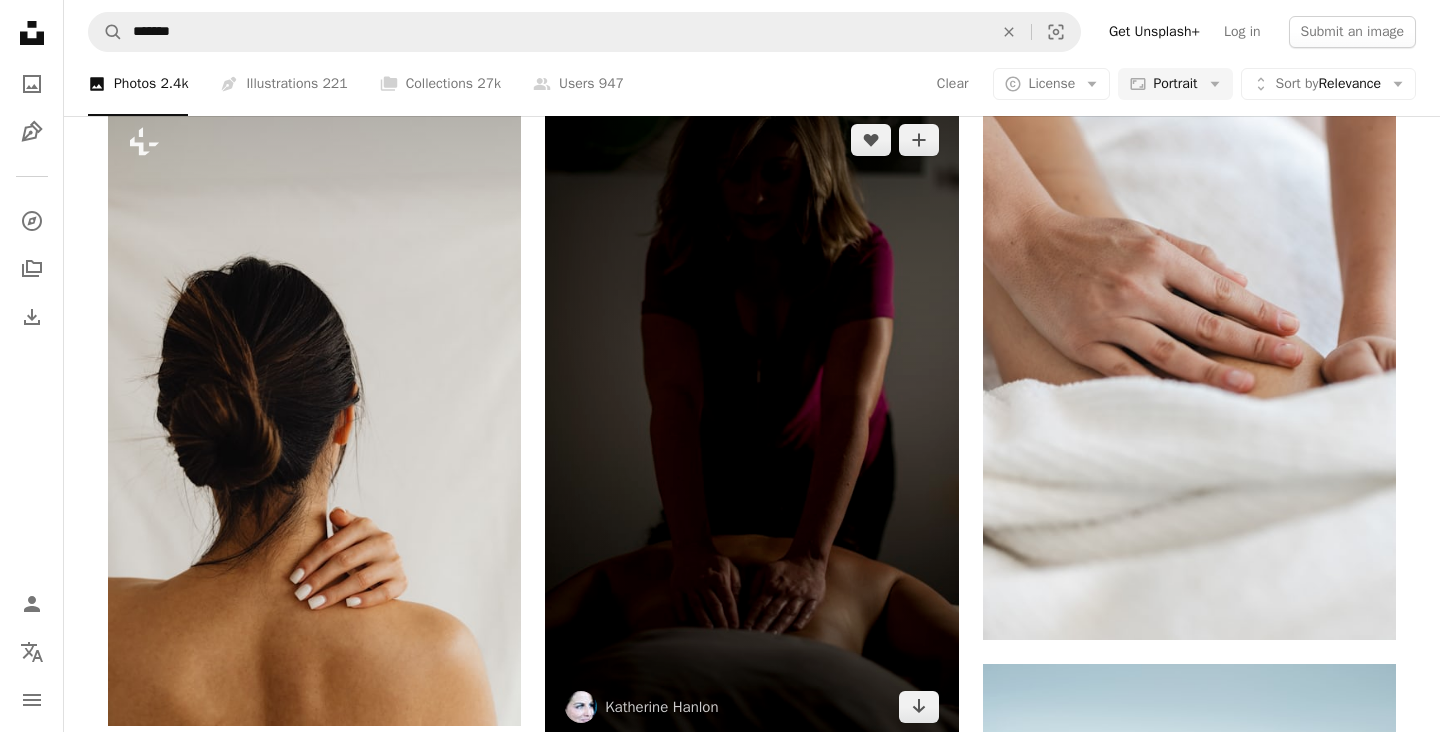 scroll, scrollTop: 1500, scrollLeft: 0, axis: vertical 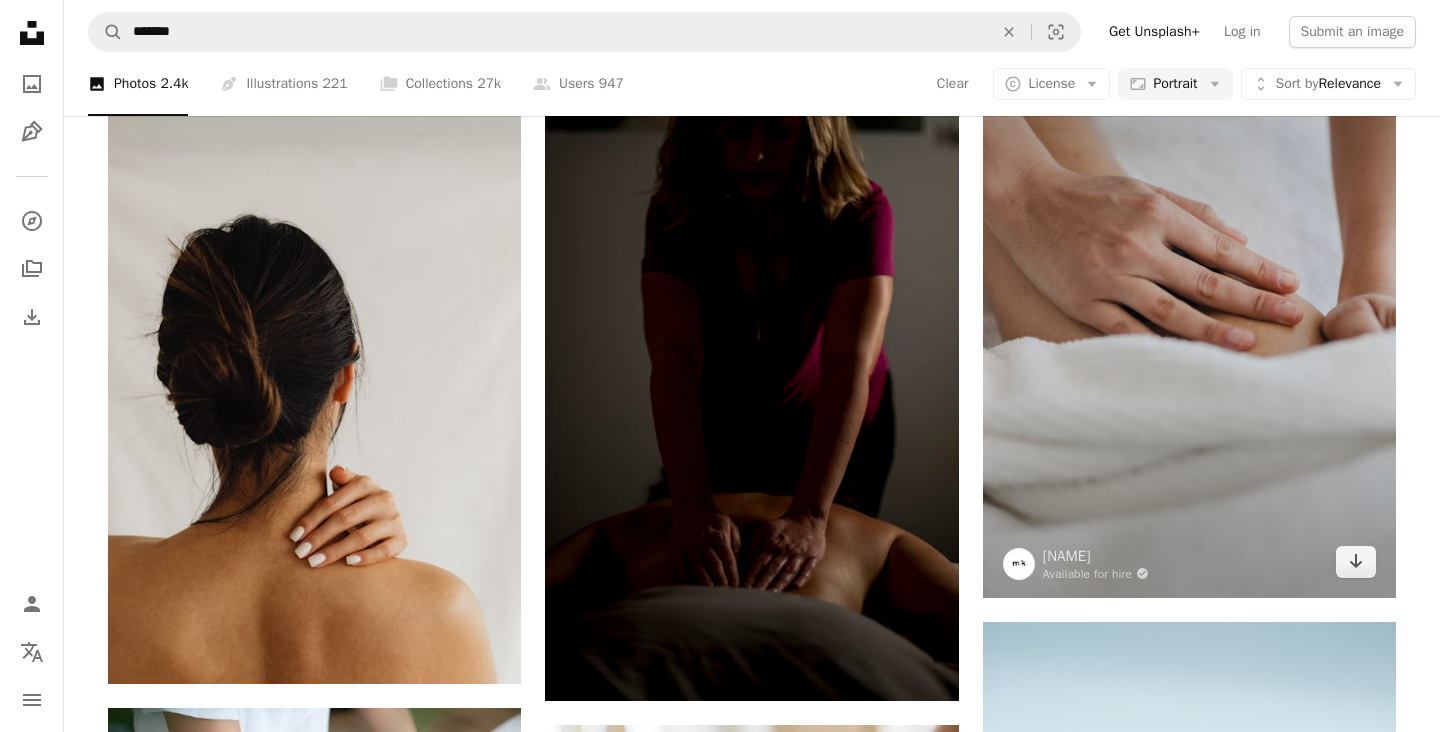 click at bounding box center (1189, 288) 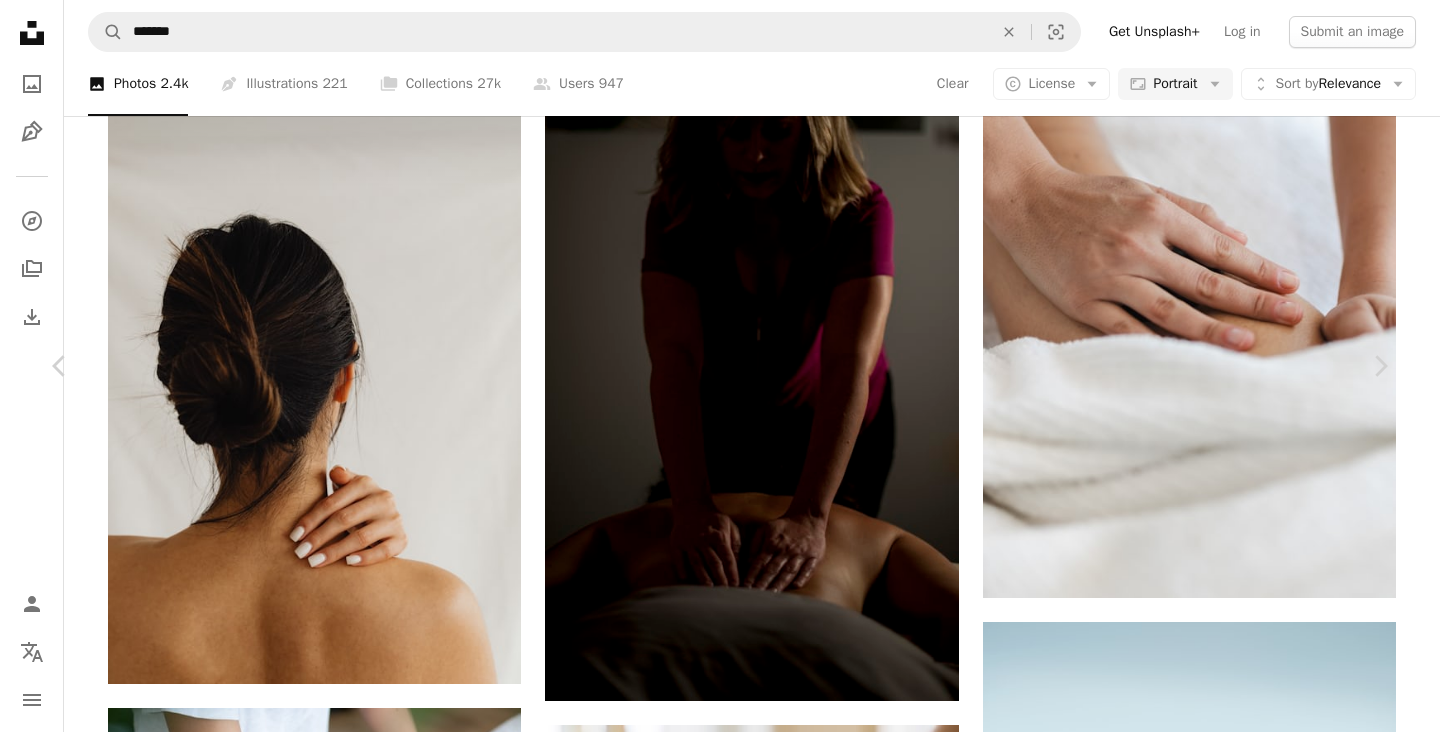 click on "An X shape Chevron left Chevron right [NAME] Available for hire A checkmark inside of a circle A heart A plus sign Edit image Plus sign for Unsplash+ Download free Chevron down Zoom in Views 409,177 Downloads 5,296 Featured in Health & Wellness A forward-right arrow Share Info icon Info More Actions A map marker [CITY], [STATE], [COUNTRY] Calendar outlined Published on April 9, 2024 Camera Canon, EOS R6 Safety Free to use under the Unsplash License people fitness health wellness spa hands massage therapy body spiritual self care care healing retreat warmth grey australia skin patient [CITY] [STATE] Free images Browse premium related images on iStock | Save 20% with code UNSPLASH20 View more on iStock ↗ Related images A heart A plus sign THLT LCX Available for hire A checkmark inside of a circle Arrow pointing down Plus sign for Unsplash+ A heart A plus sign Getty Images For Unsplash+ A lock Download Plus sign for Unsplash+ A heart A plus sign Getty Images For Unsplash+ A lock Download For" at bounding box center [720, 5100] 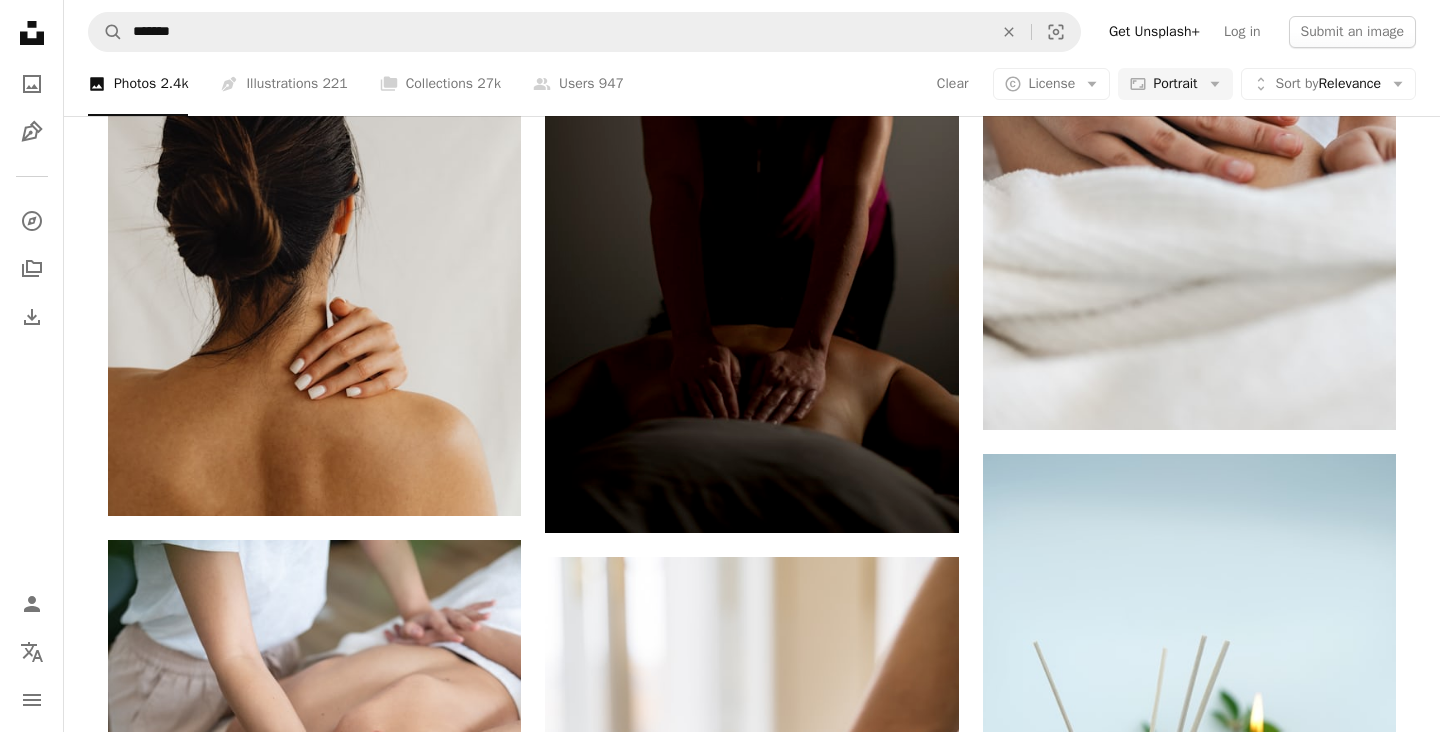 scroll, scrollTop: 1661, scrollLeft: 0, axis: vertical 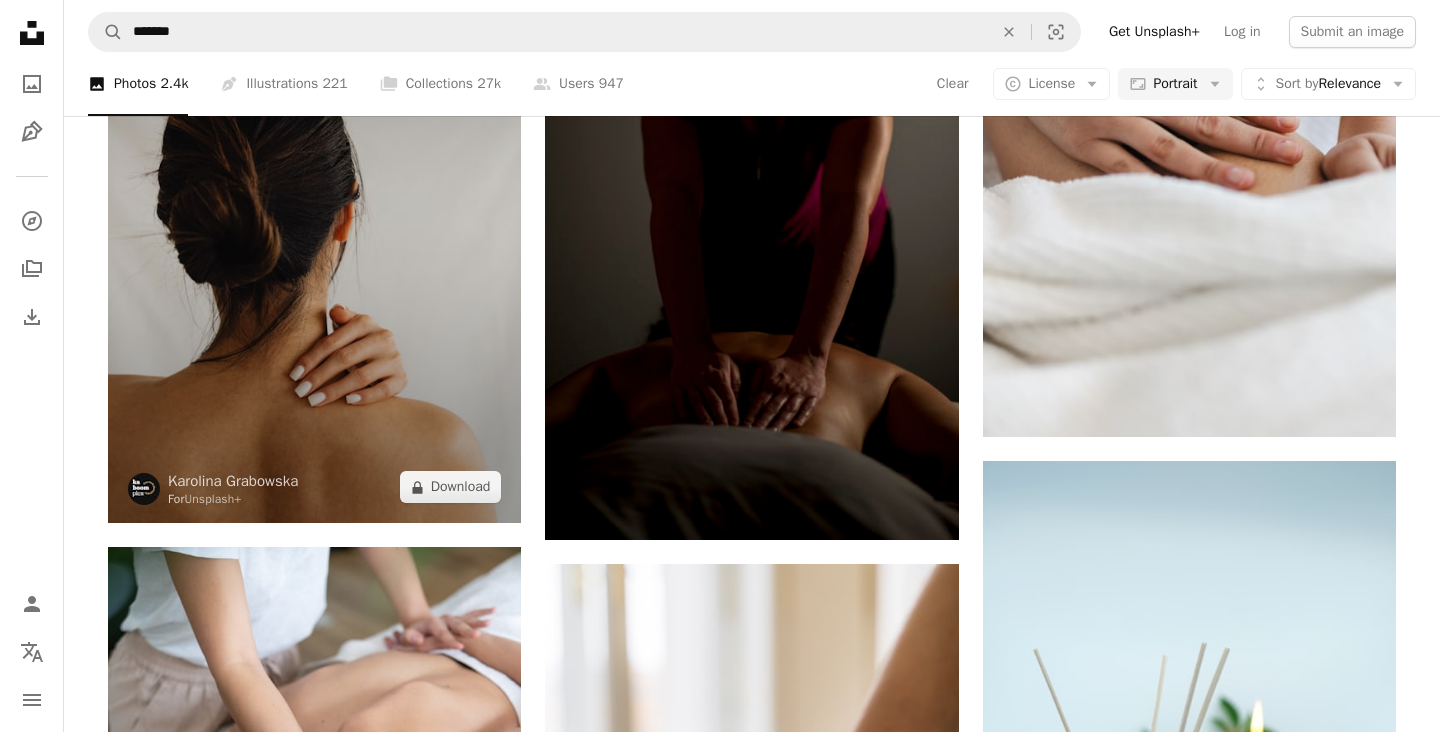 click at bounding box center [314, 213] 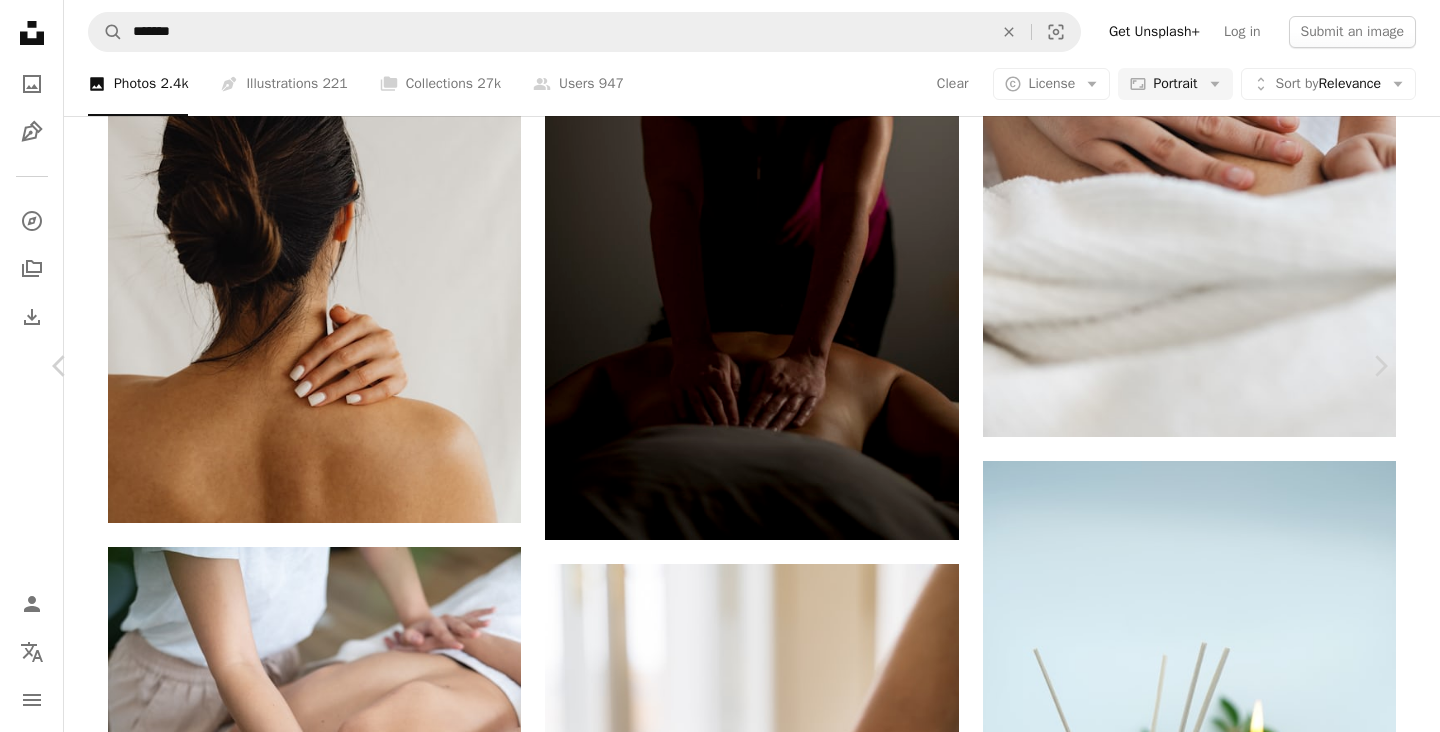 click on "An X shape Chevron left Chevron right [NAME] For Unsplash+ A heart A plus sign Edit image Plus sign for Unsplash+ A lock Download Zoom in Featured in Health & Wellness A forward-right arrow Share More Actions Calendar outlined Published on March 23, 2023 Safety Licensed under the Unsplash+ License woman female beauty skincare massage skin skin care cosmetic self care care cosmetics beauty products personal care skincare routine beauty treatment skin treatment beauty routine personal hygiene skin support Free images From this series Chevron right Plus sign for Unsplash+ Plus sign for Unsplash+ Plus sign for Unsplash+ Plus sign for Unsplash+ Plus sign for Unsplash+ Plus sign for Unsplash+ Plus sign for Unsplash+ Plus sign for Unsplash+ Plus sign for Unsplash+ Plus sign for Unsplash+ Related images Plus sign for Unsplash+ A heart A plus sign [NAME] For Unsplash+ A lock Download Plus sign for Unsplash+ A heart A plus sign [NAME] For Unsplash+ A lock Download For" at bounding box center (720, 4939) 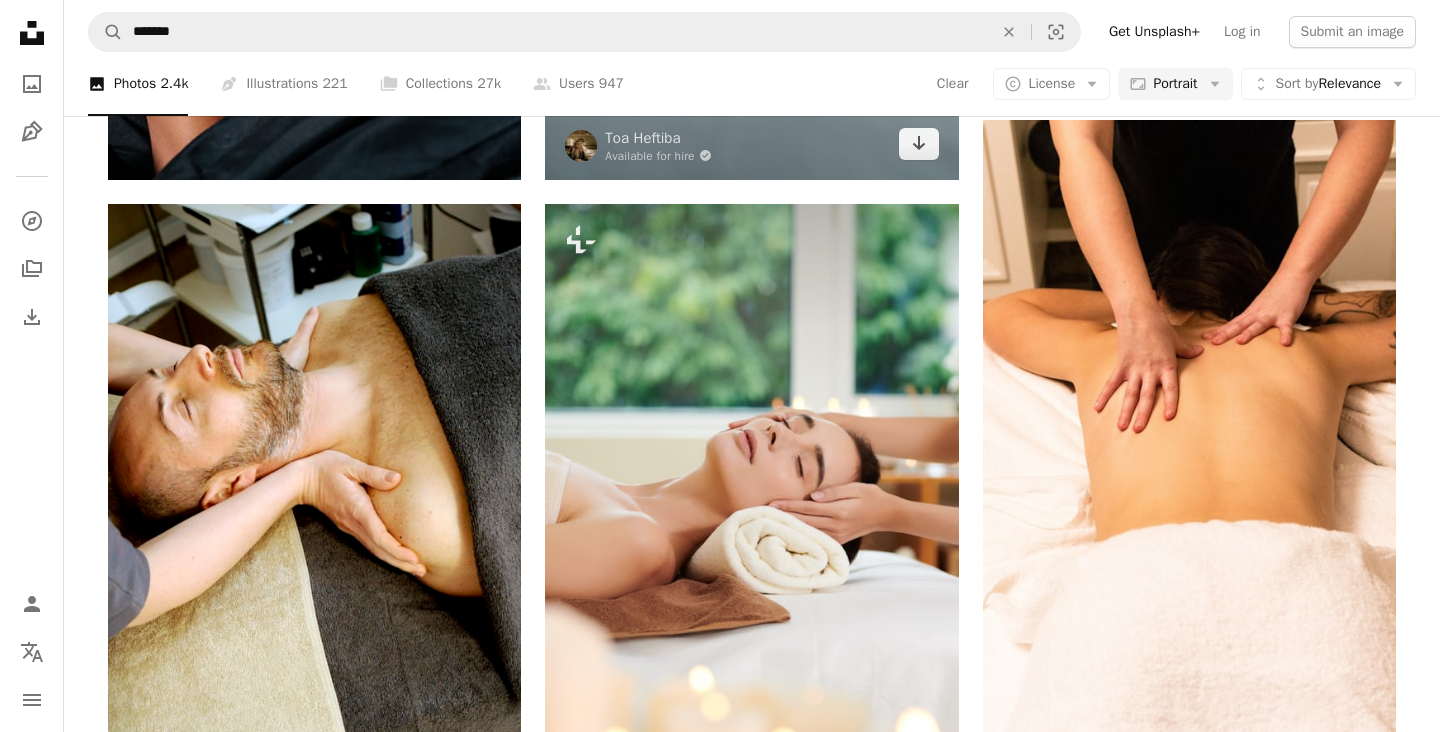 scroll, scrollTop: 357, scrollLeft: 0, axis: vertical 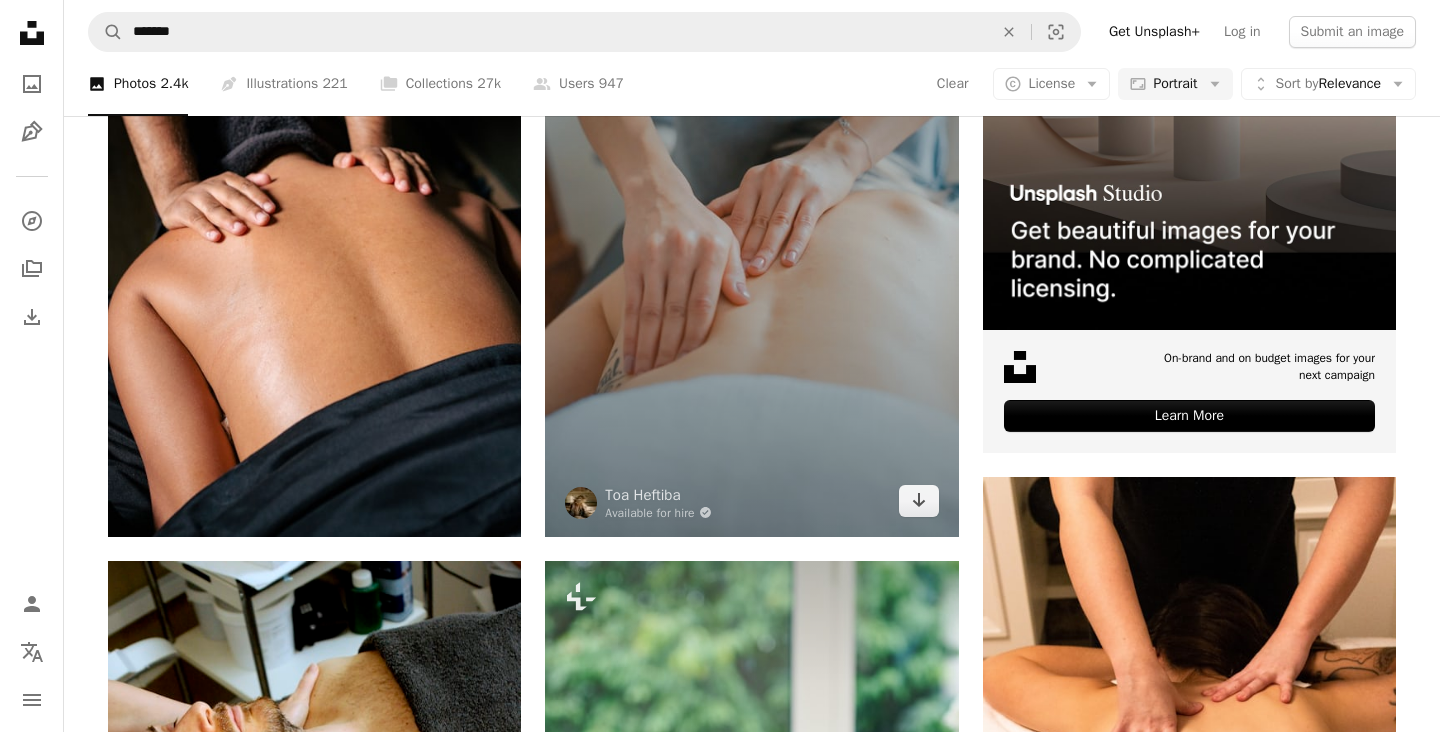 click at bounding box center (751, 227) 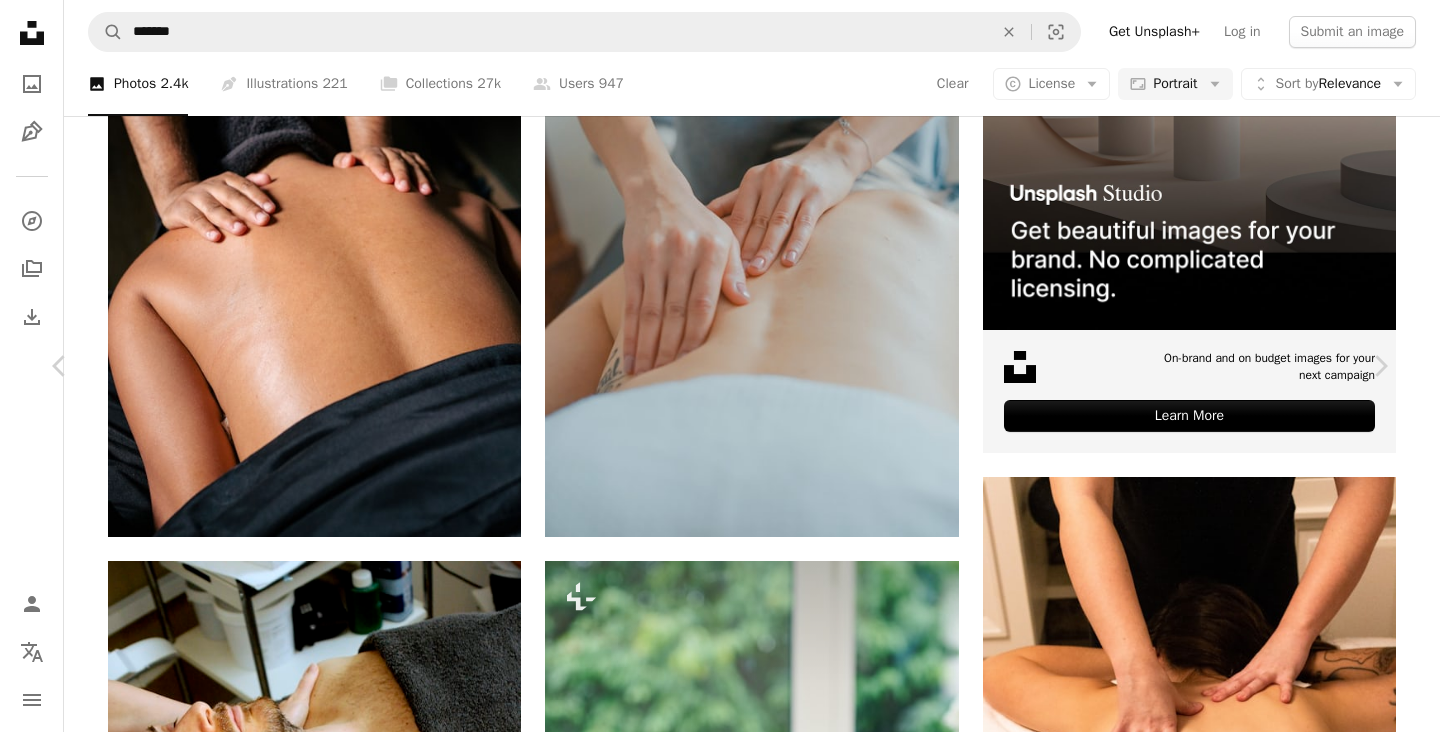 click on "Download free" at bounding box center [1206, 5924] 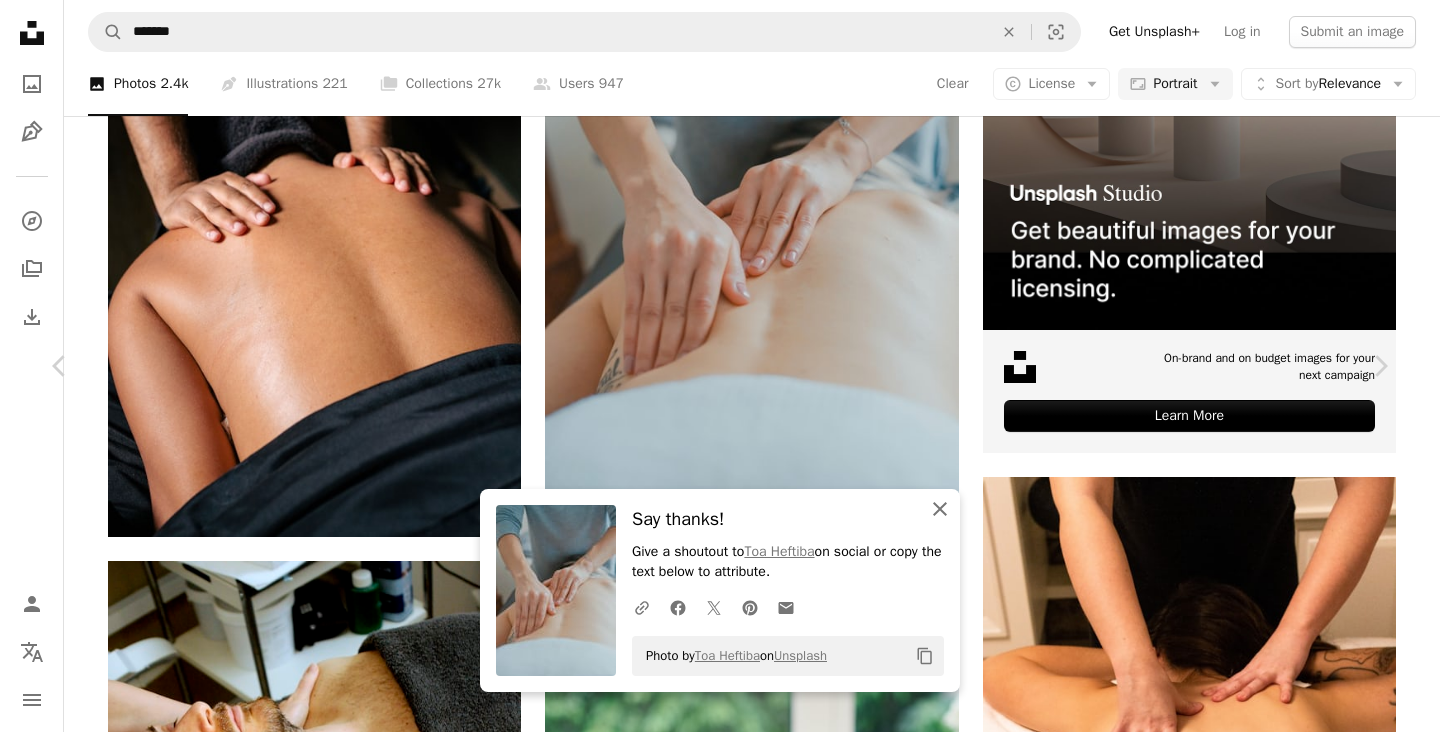 click on "An X shape" 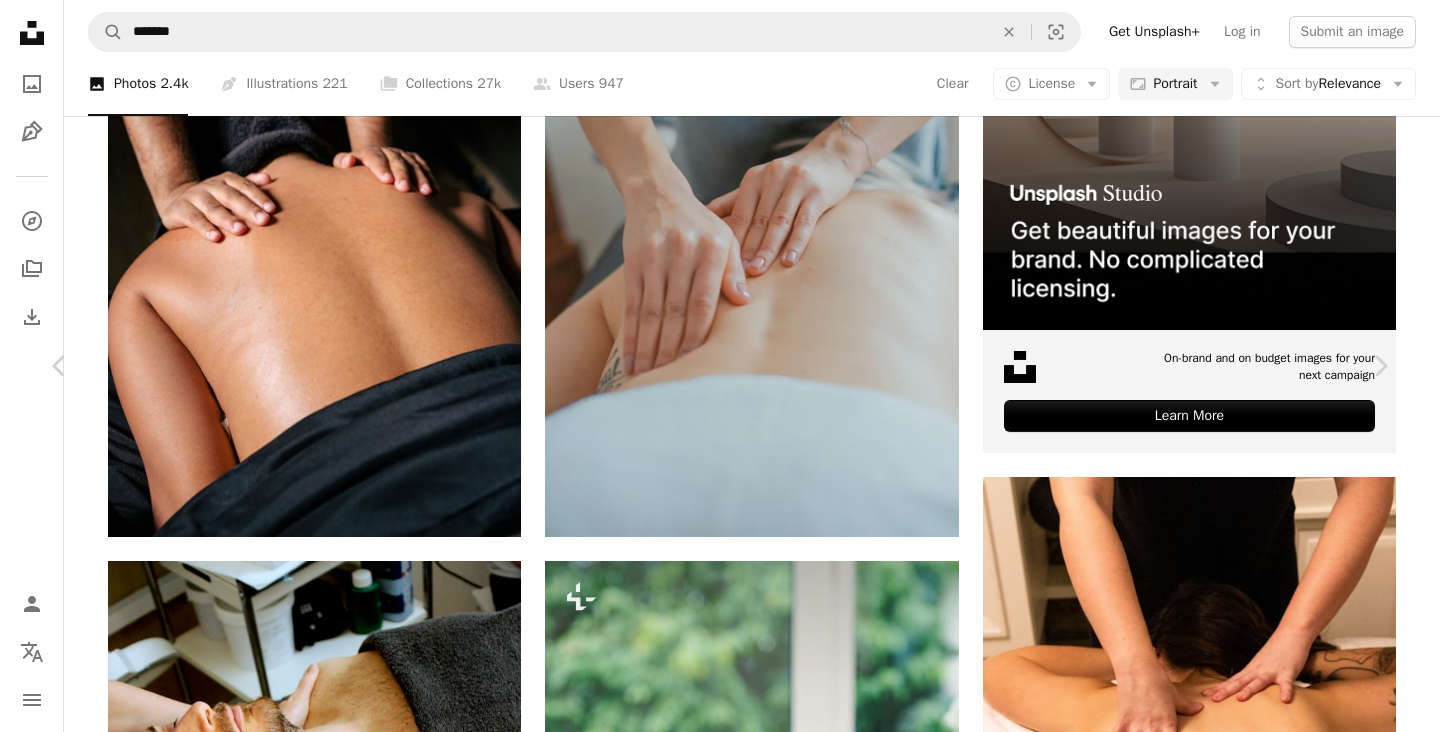 click on "An X shape Chevron left Chevron right [NAME] Available for hire A checkmark inside of a circle A heart A plus sign Edit image Plus sign for Unsplash+ Download free Chevron down Zoom in Views 40,753,782 Downloads 426,010 Featured in Health & Wellness A forward-right arrow Share Info icon Info More Actions Body Care Calendar outlined Published on February 28, 2018 Safety Free to use under the Unsplash License woman human people female hand hands massage skin therapy patient relaxation finger back pain back arm treatment grip tense pressing work Public domain images Browse premium related images on iStock | Save 20% with code UNSPLASH20 View more on iStock ↗ Related images A heart A plus sign Massage a Domicile Arrow pointing down A heart A plus sign THLT LCX Available for hire A checkmark inside of a circle Arrow pointing down Plus sign for Unsplash+ A heart A plus sign Getty Images For Unsplash+ A lock Download A heart A plus sign [NAME] Available for hire A checkmark inside of a circle" at bounding box center (720, 6243) 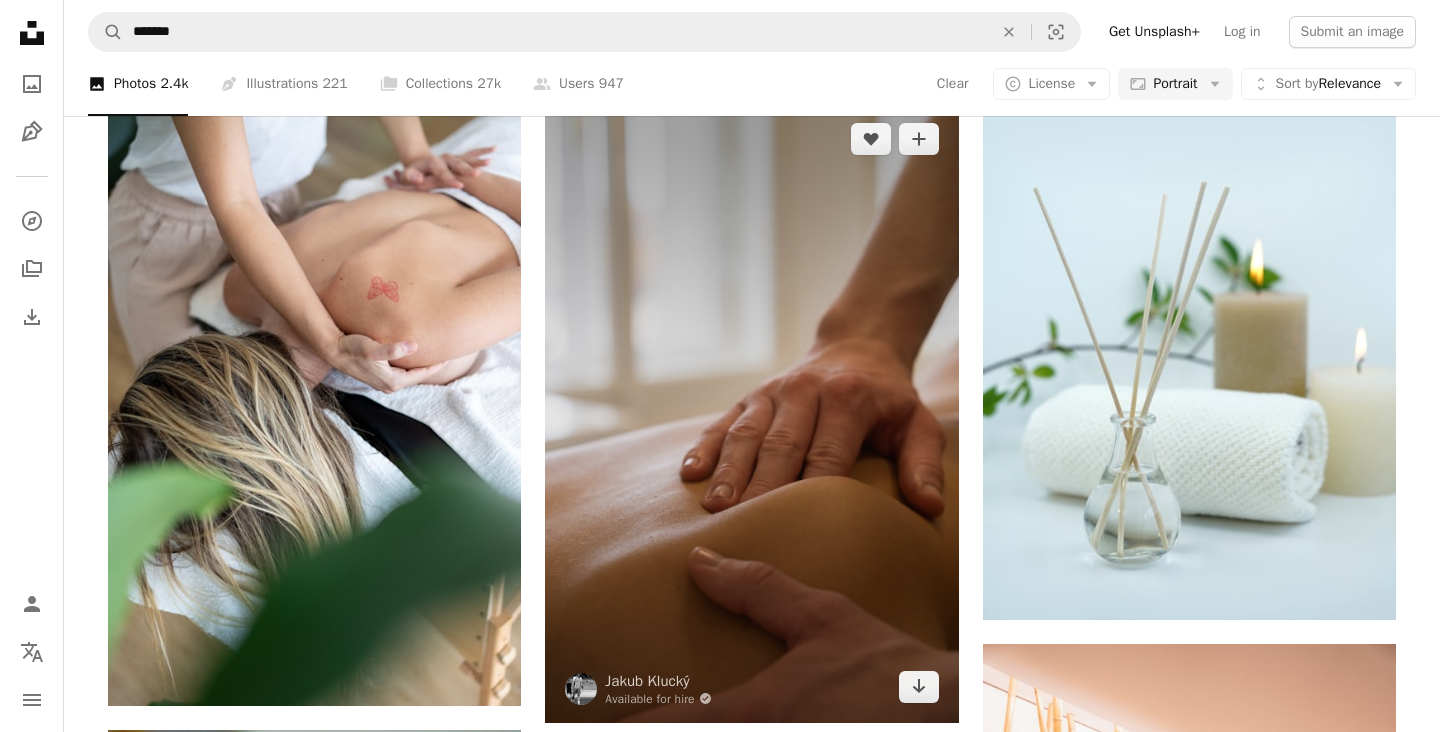 scroll, scrollTop: 2128, scrollLeft: 0, axis: vertical 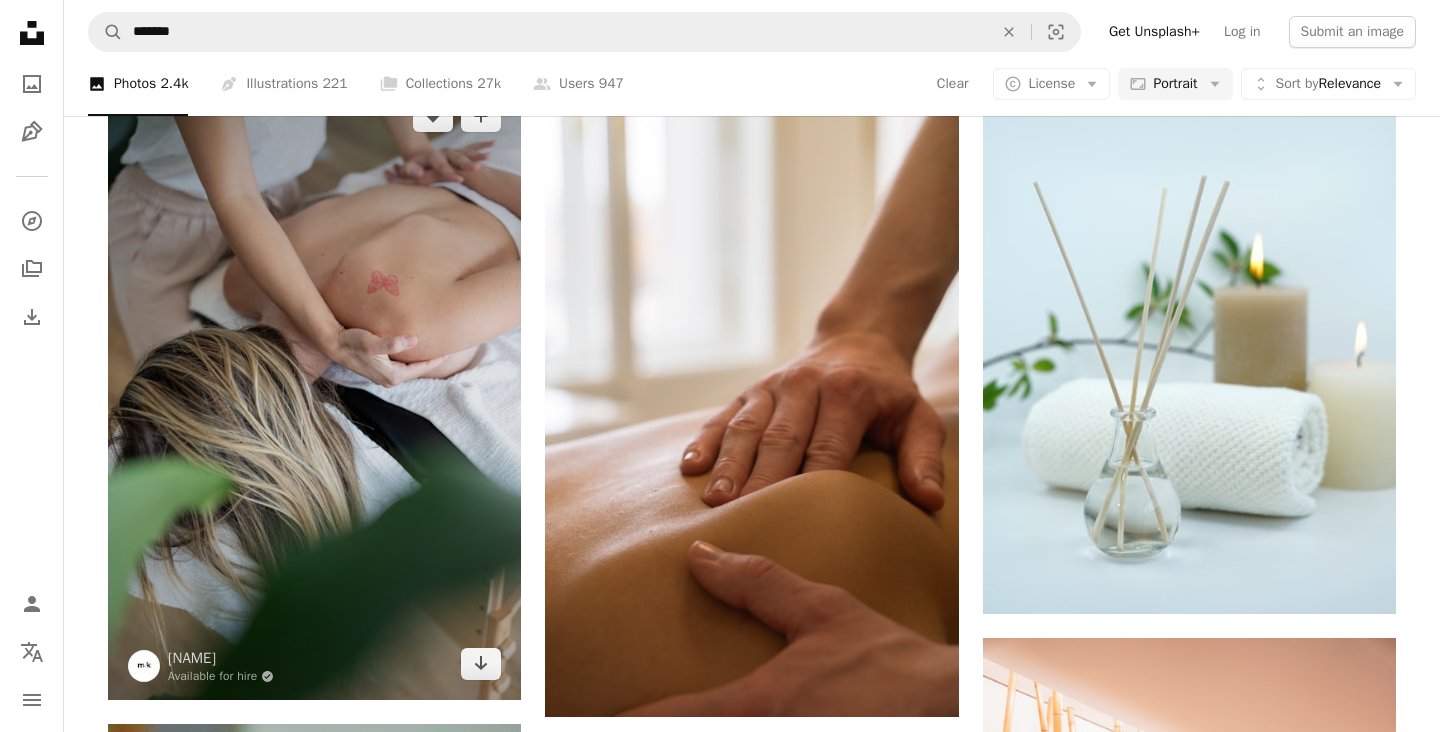 click at bounding box center [314, 390] 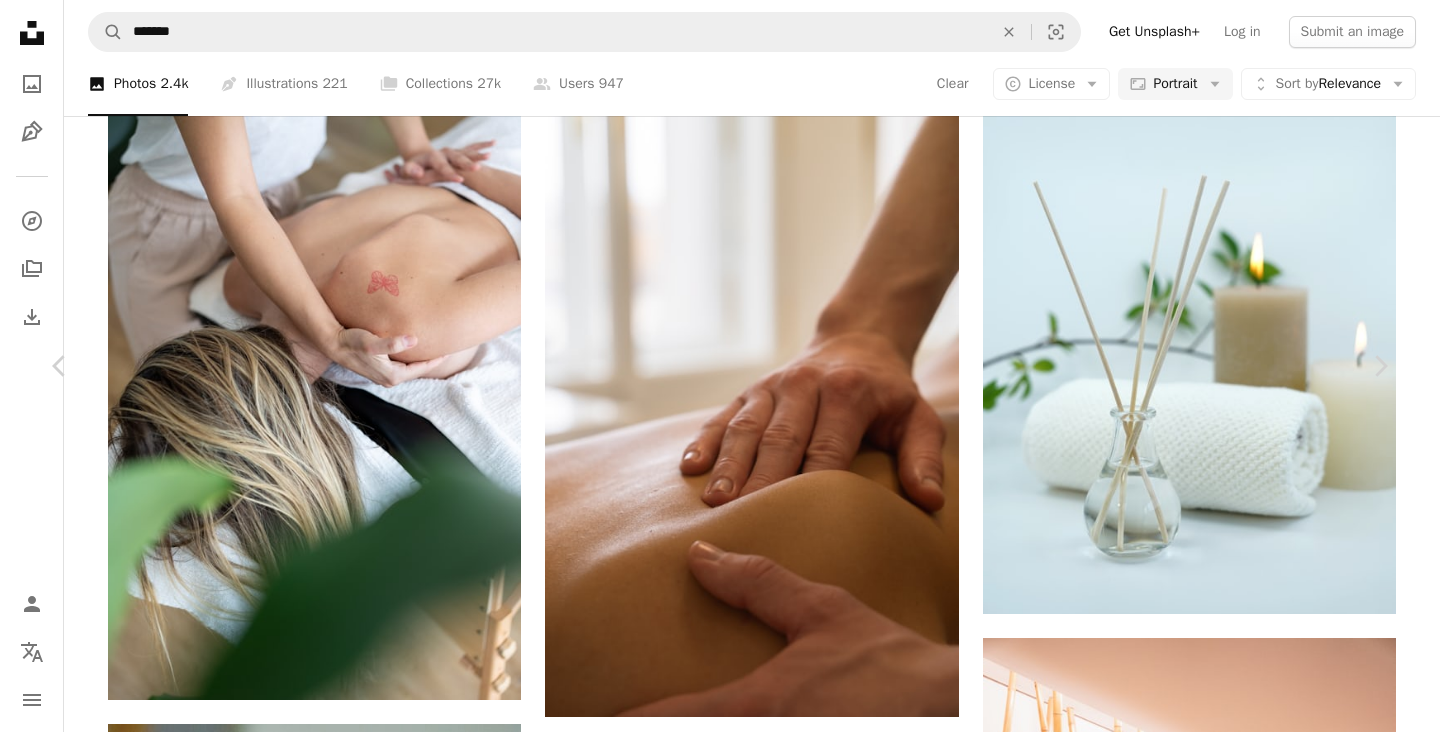 click on "An X shape Chevron left Chevron right [NAME] Available for hire A checkmark inside of a circle A heart A plus sign Edit image Plus sign for Unsplash+ Download free Chevron down Zoom in Views 735,786 Downloads 5,753 Featured in Health & Wellness A forward-right arrow Share Info icon Info More Actions A map marker [CITY], [STATE], [COUNTRY] Calendar outlined Published on November 21, 2023 Camera Canon, EOS R6 Safety Free to use under the Unsplash License yoga health meditation spa massage therapy body help focus mind soul muscle meditate recovery pressure heal feel soothing oils therapeutic Free images Browse premium related images on iStock | Save 20% with code UNSPLASH20 View more on iStock ↗ Related images A heart A plus sign Massage a Domicile Arrow pointing down A heart A plus sign [NAME] Available for hire A checkmark inside of a circle Arrow pointing down A heart A plus sign [NAME] Available for hire A checkmark inside of a circle Arrow pointing down A heart A plus sign For" at bounding box center (720, 4472) 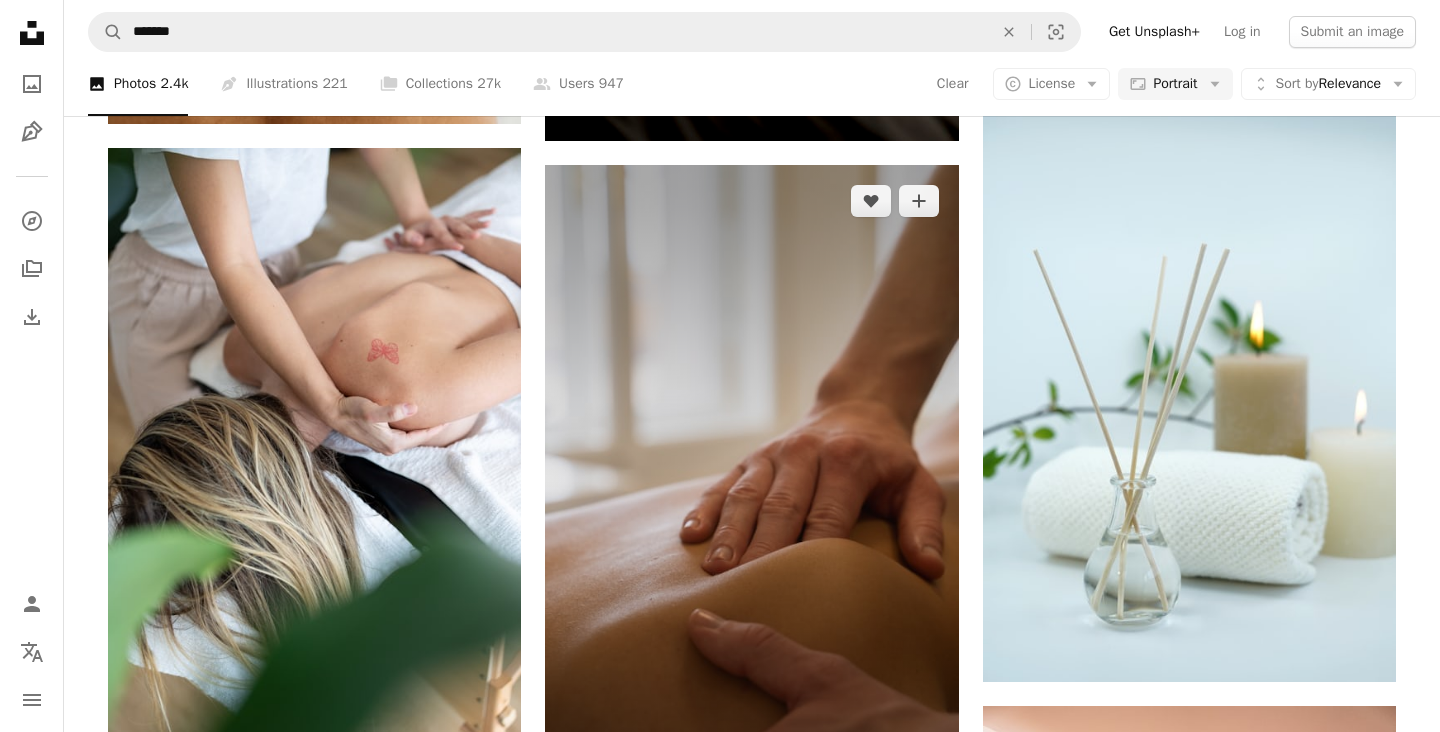 scroll, scrollTop: 2062, scrollLeft: 0, axis: vertical 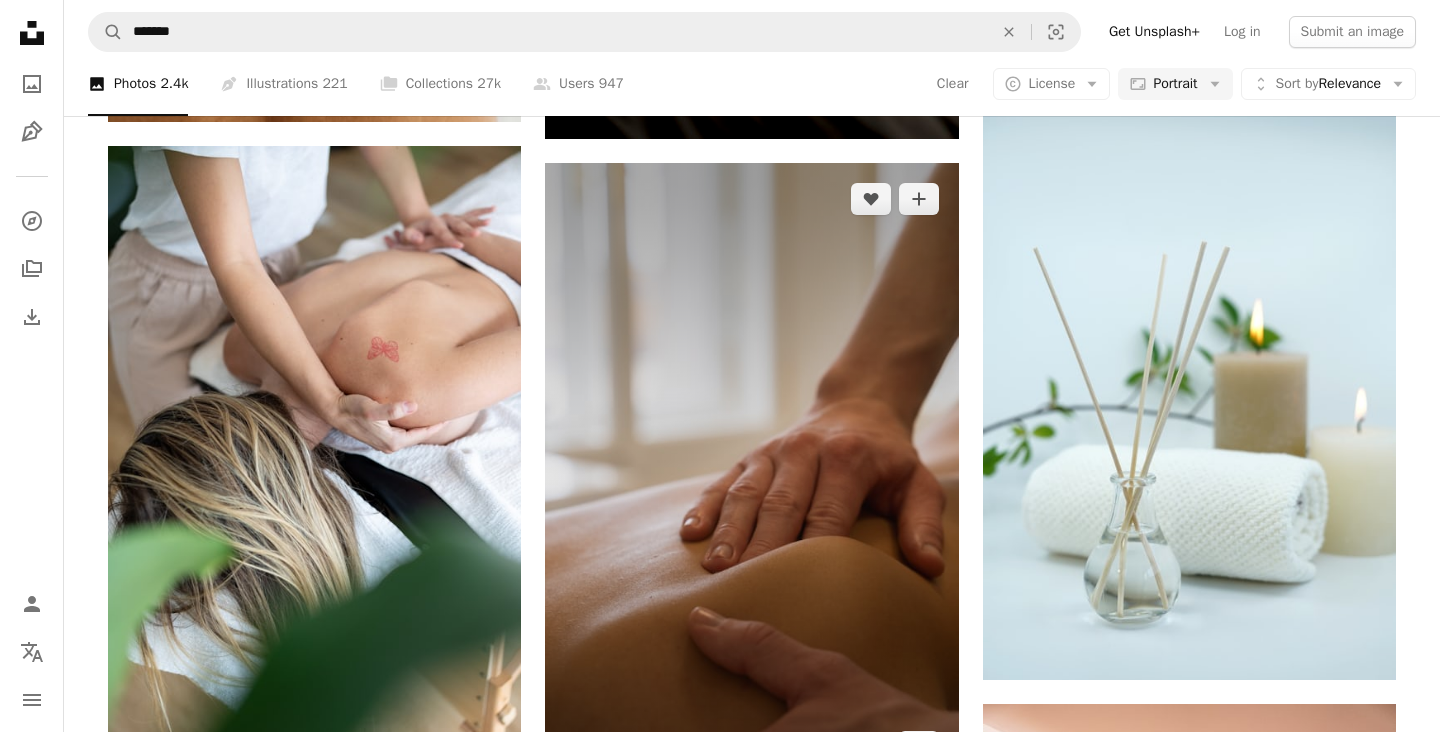 click at bounding box center (751, 473) 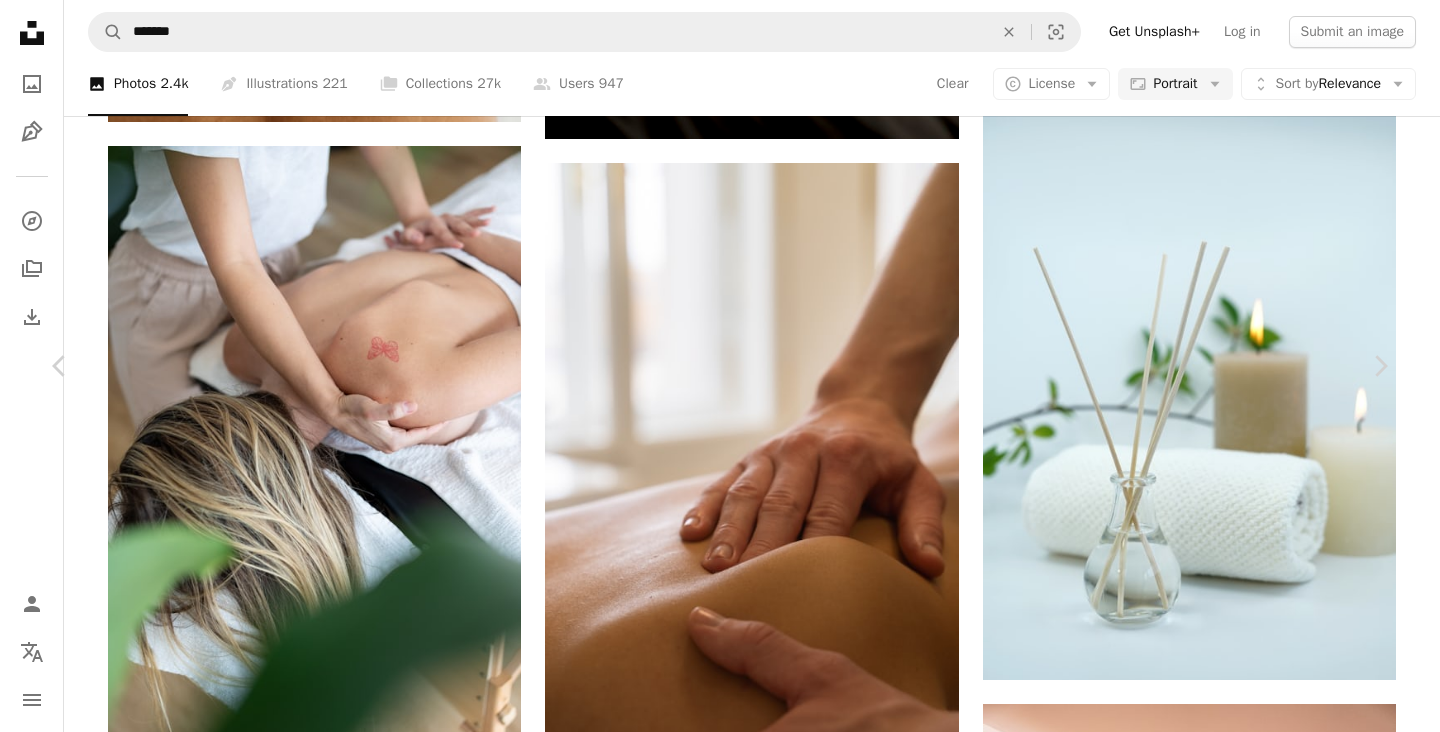 click on "Chevron down" 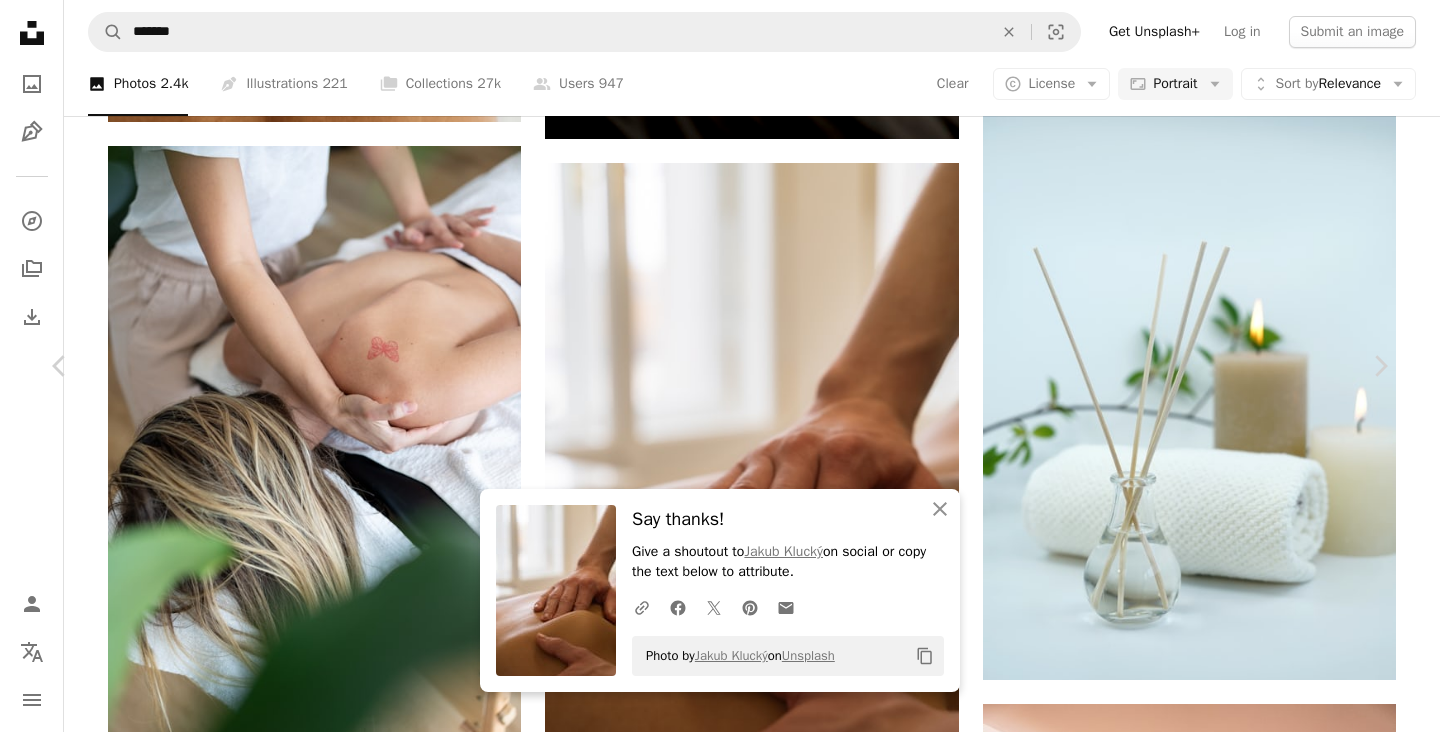 click on "An X shape Chevron left Chevron right An X shape Close Say thanks! Give a shoutout to [NAME] on social or copy the text below to attribute. A URL sharing icon (chains) Facebook icon X (formerly Twitter) icon Pinterest icon An envelope Photo by [NAME] on Unsplash Copy content [NAME] Available for hire A checkmark inside of a circle A heart A plus sign Edit image Plus sign for Unsplash+ Download free Chevron down Zoom in Views 92,871 Downloads 2,331 A forward-right arrow Share Info icon Info More Actions Relaxing warming massage. Tight back muscles being treated. Calendar outlined Published on April 22, 2025 Camera SONY, ILCE-7M3 Safety Free to use under the Unsplash License spa massage relax sport massage relax massage therapy patient Backgrounds Browse premium related images on iStock | Save 20% with code UNSPLASH20 View more on iStock ↗ Related images A heart A plus sign Massage a Domicile Arrow pointing down Plus sign for Unsplash+ A heart A plus sign Getty Images" at bounding box center [720, 4538] 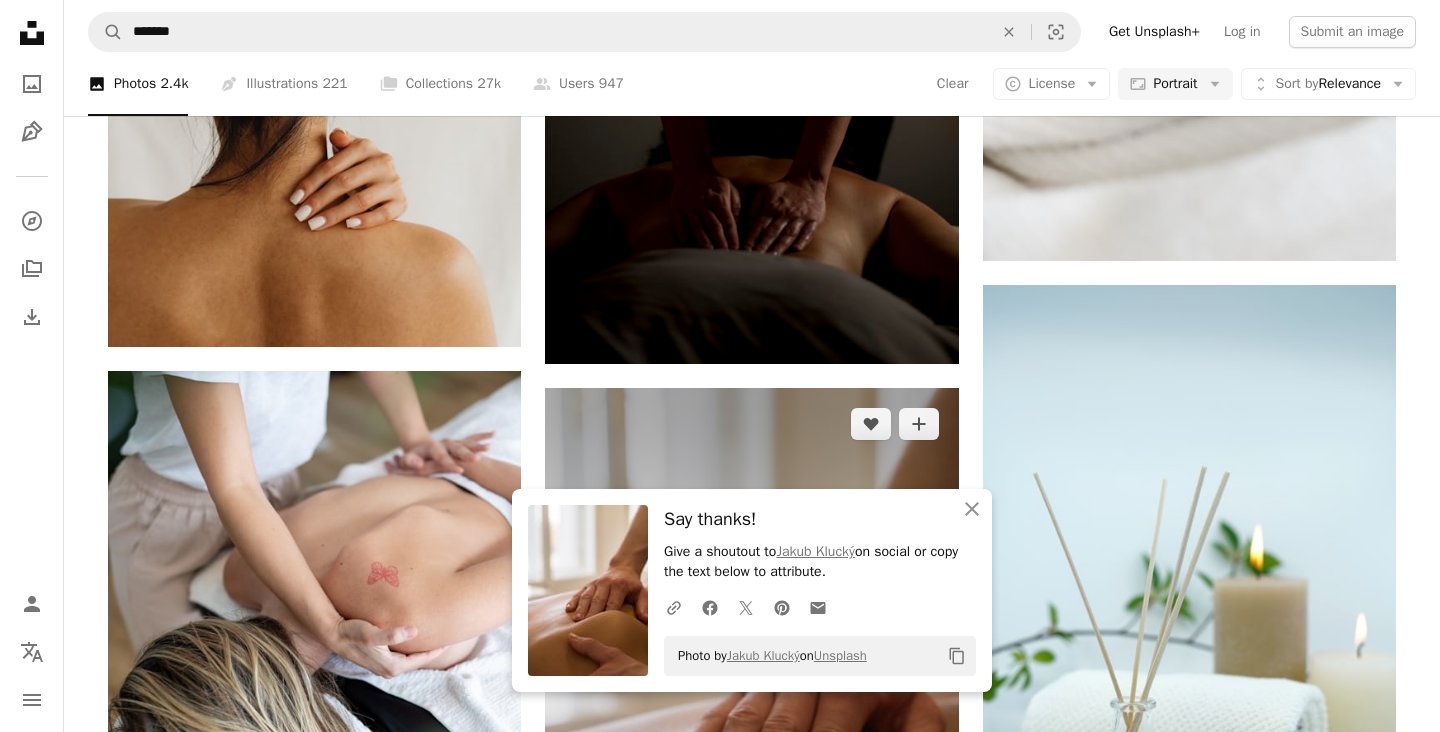 scroll, scrollTop: 1838, scrollLeft: 0, axis: vertical 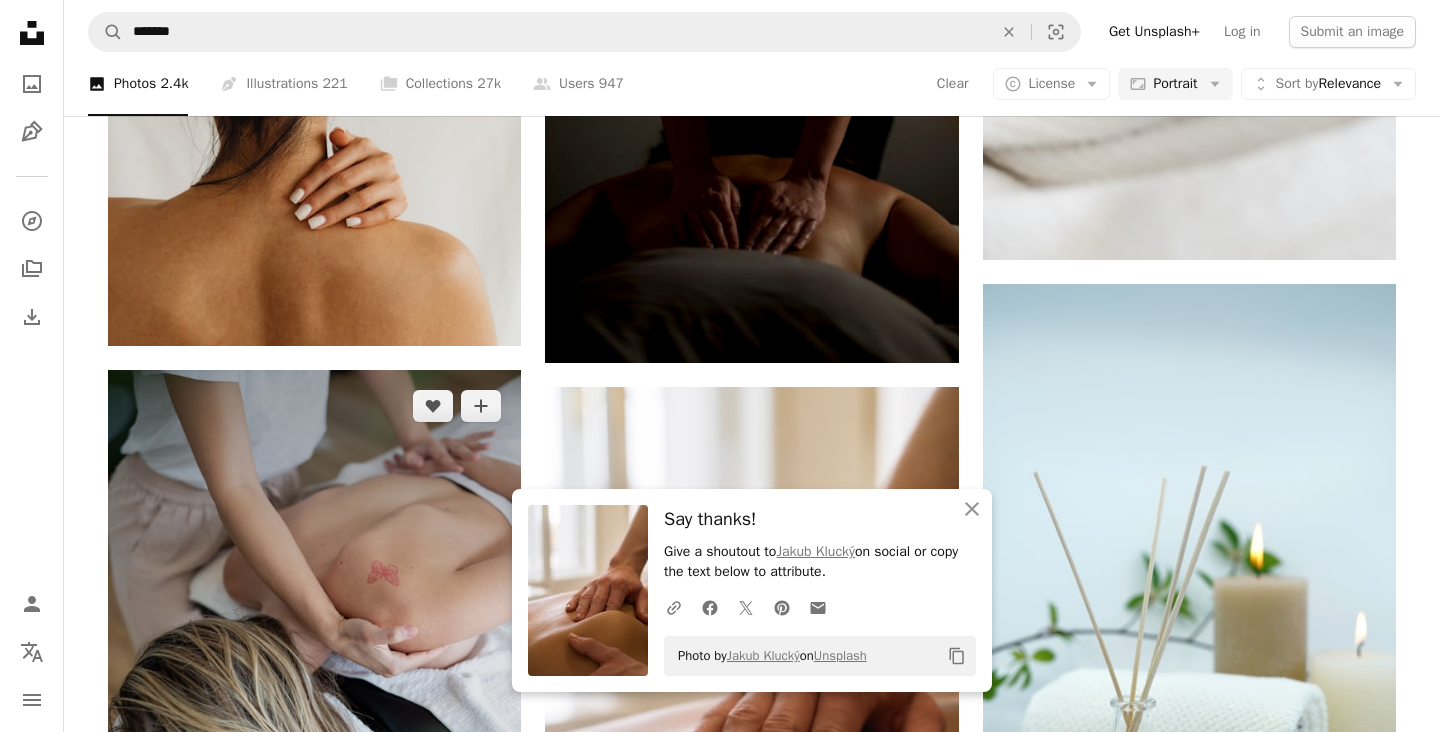 click at bounding box center (314, 680) 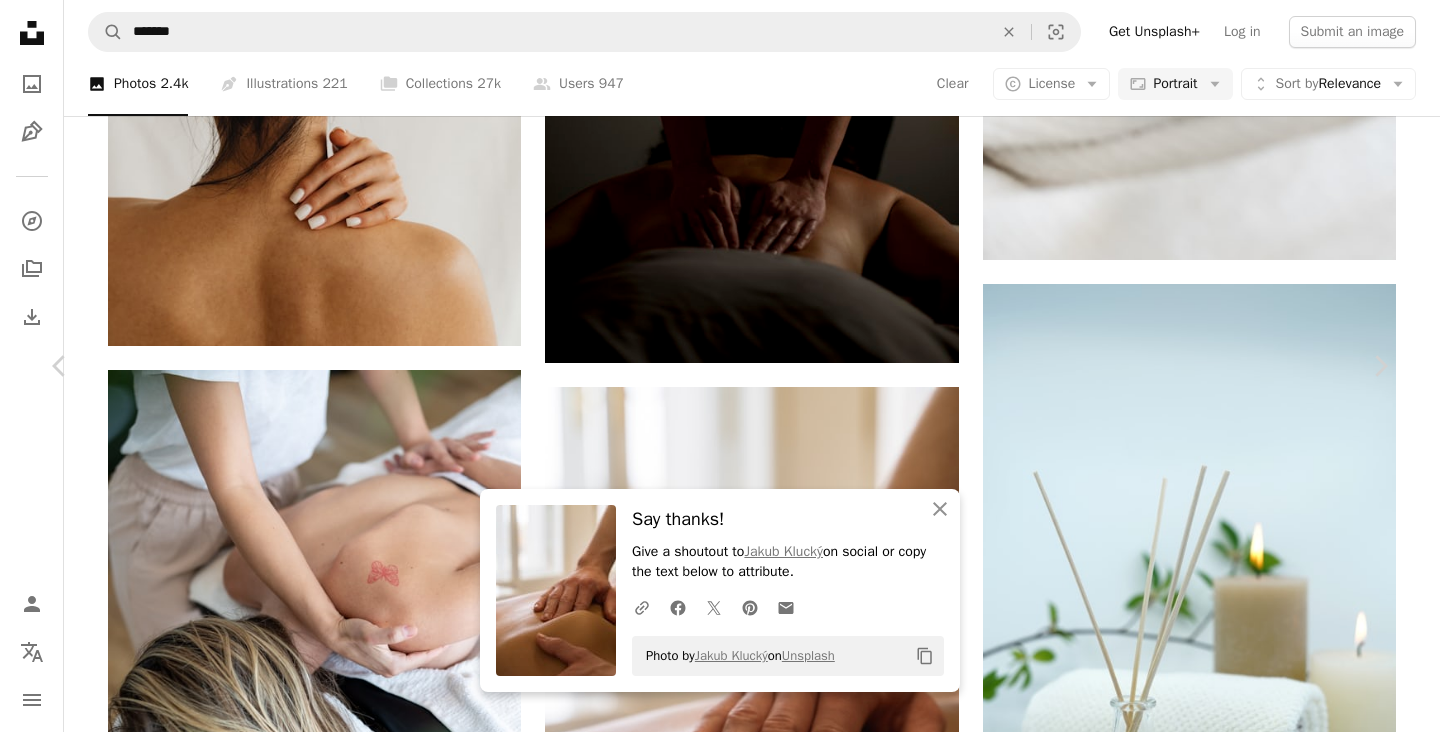 click 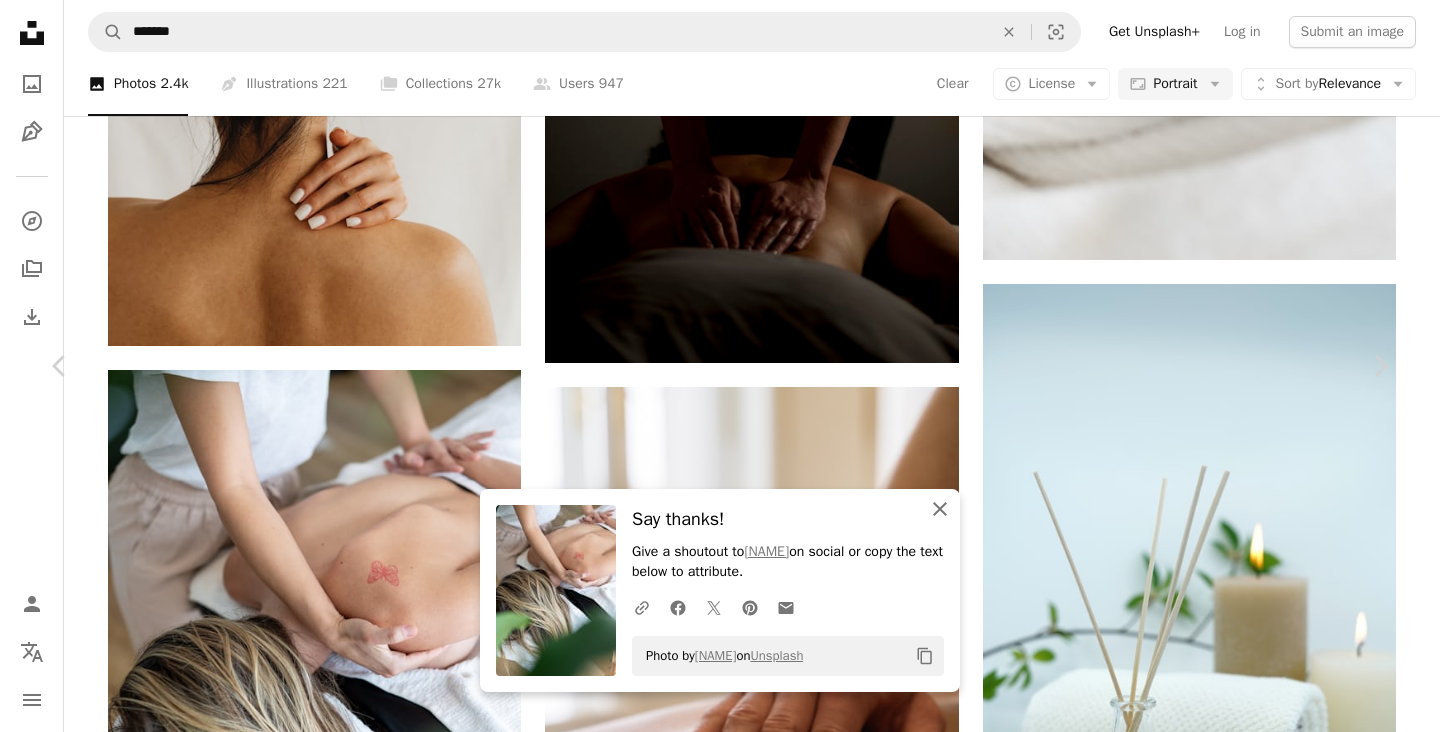 click 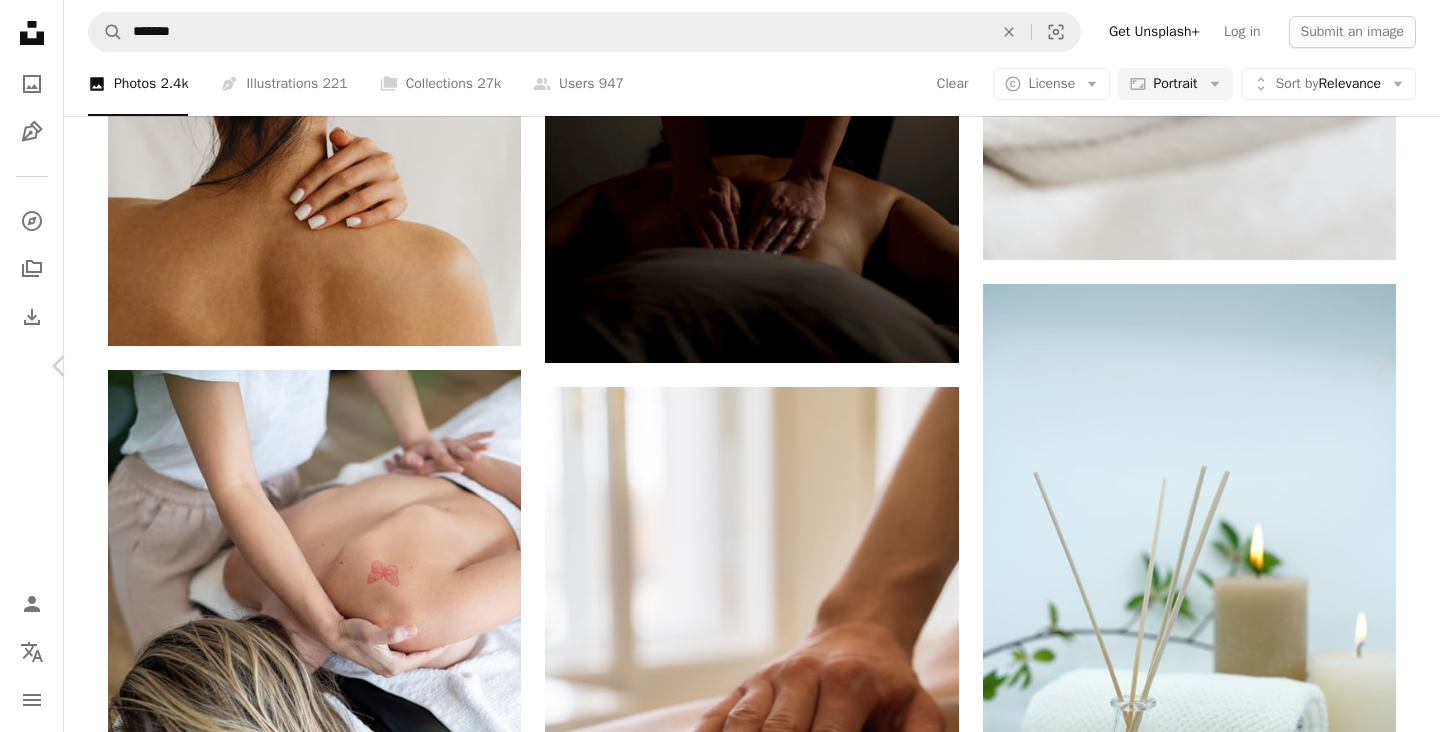 click on "An X shape Chevron left Chevron right [NAME] Available for hire A checkmark inside of a circle A heart A plus sign Edit image Plus sign for Unsplash+ Download free Chevron down Zoom in Views 735,786 Downloads 5,753 Featured in Health & Wellness A forward-right arrow Share Info icon Info More Actions A map marker [CITY], [STATE], [COUNTRY] Calendar outlined Published on November 21, 2023 Camera Canon, EOS R6 Safety Free to use under the Unsplash License yoga health meditation spa massage therapy body help focus mind soul muscle meditate recovery pressure heal feel soothing oils therapeutic Free images Browse premium related images on iStock | Save 20% with code UNSPLASH20 View more on iStock ↗ Related images A heart A plus sign Massage a Domicile Arrow pointing down A heart A plus sign [NAME] Available for hire A checkmark inside of a circle Arrow pointing down A heart A plus sign [NAME] Available for hire A checkmark inside of a circle Arrow pointing down A heart A plus sign For" at bounding box center [720, 4762] 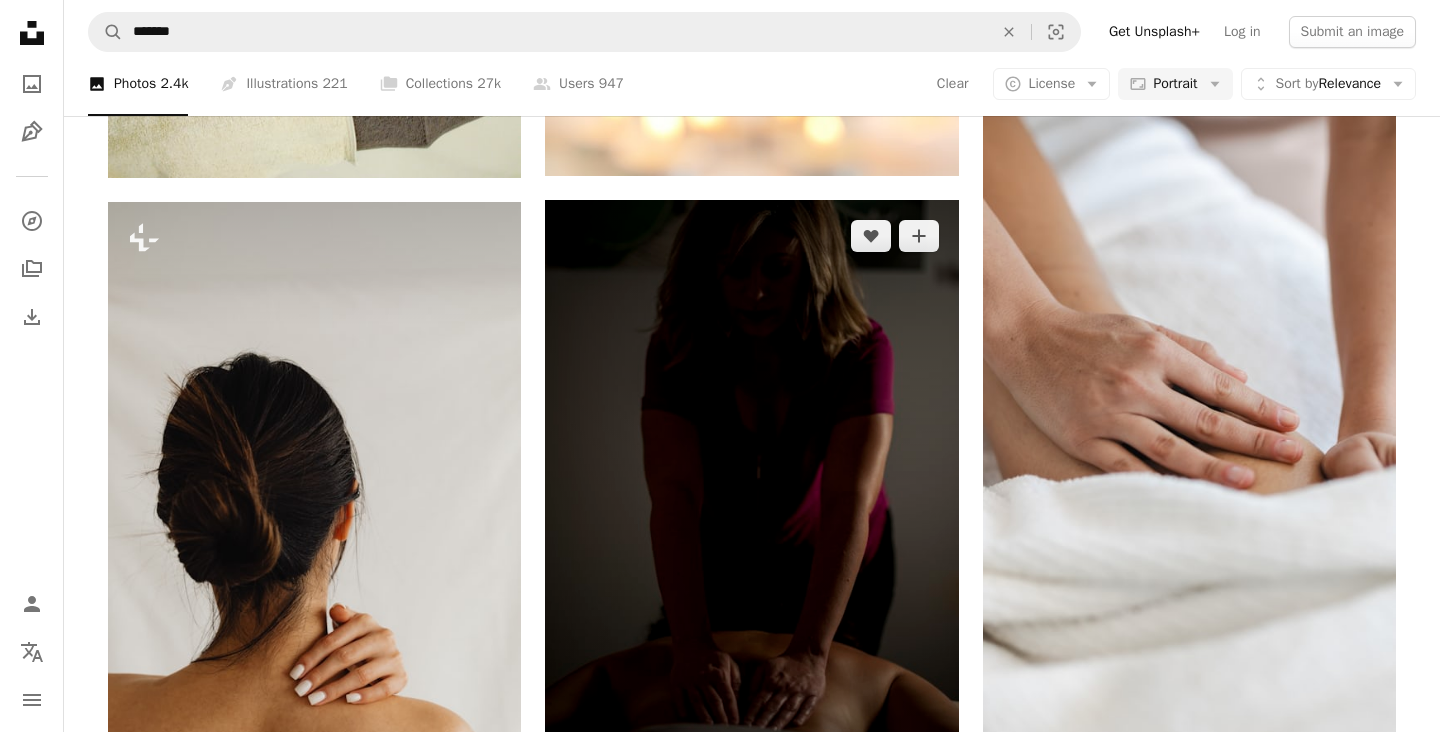 scroll, scrollTop: 1360, scrollLeft: 0, axis: vertical 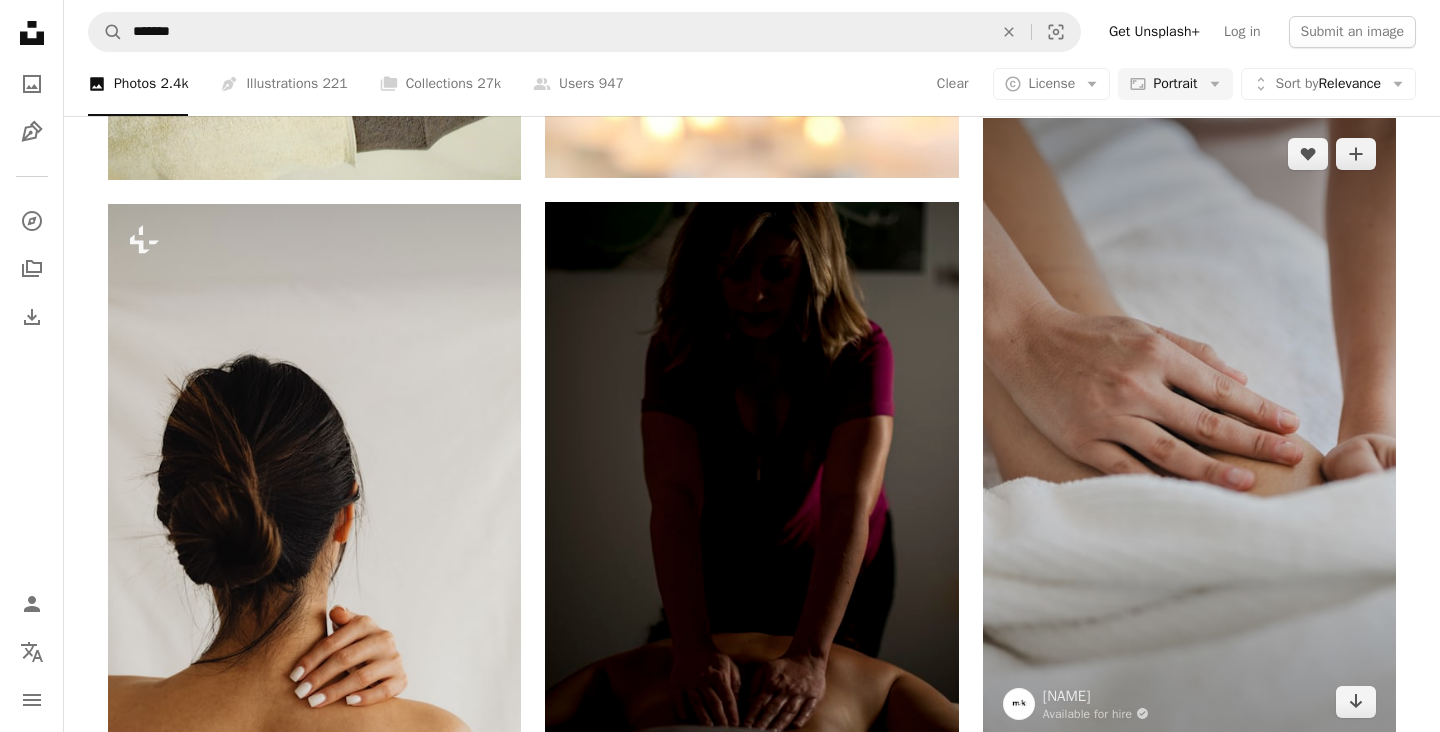 click at bounding box center [1189, 428] 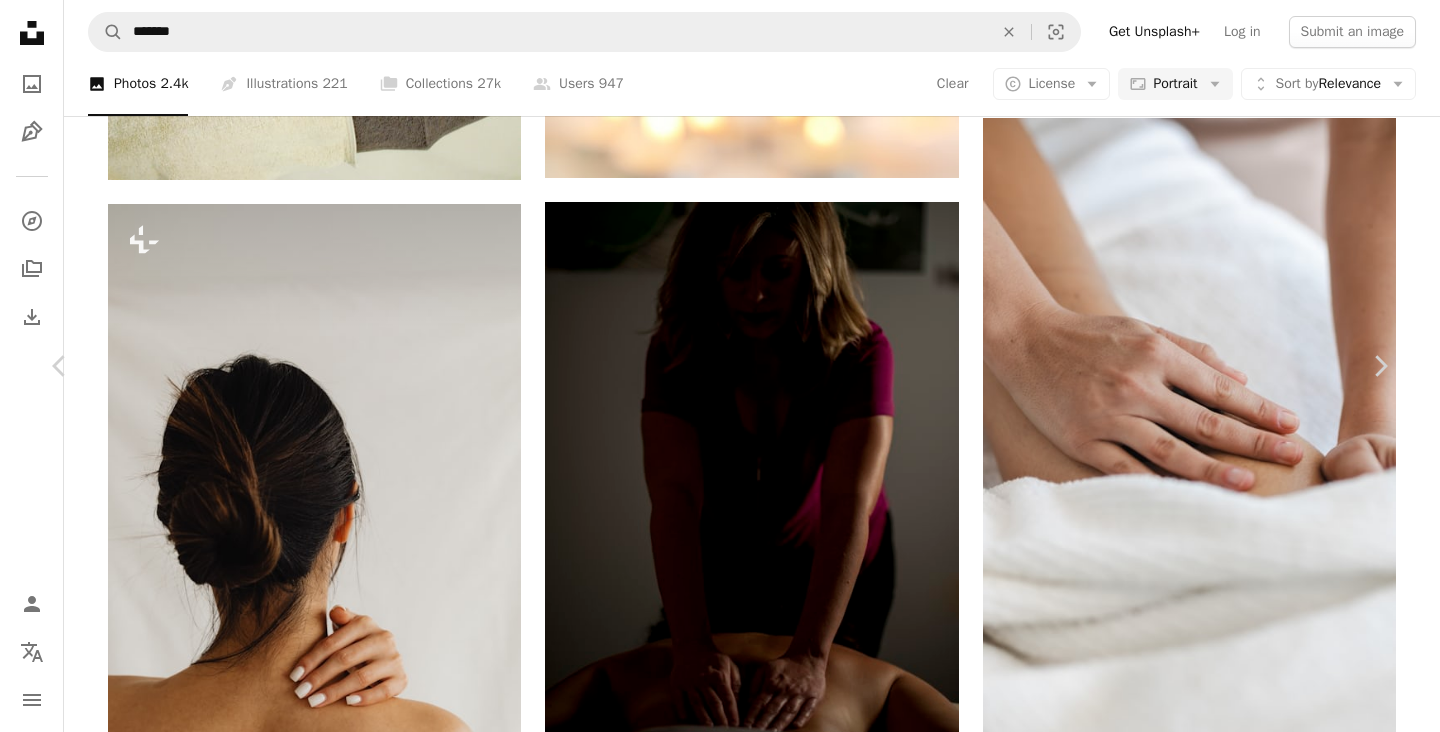 click on "An X shape Chevron left Chevron right [NAME] Available for hire A checkmark inside of a circle A heart A plus sign Edit image Plus sign for Unsplash+ Download free Chevron down Zoom in Views 409,177 Downloads 5,296 Featured in Health & Wellness A forward-right arrow Share Info icon Info More Actions A map marker [CITY], [STATE], [COUNTRY] Calendar outlined Published on April 9, 2024 Camera Canon, EOS R6 Safety Free to use under the Unsplash License people fitness health wellness spa hands massage therapy body spiritual self care care healing retreat warmth grey australia skin patient [CITY] [STATE] Free images Browse premium related images on iStock | Save 20% with code UNSPLASH20 View more on iStock ↗ Related images A heart A plus sign THLT LCX Available for hire A checkmark inside of a circle Arrow pointing down Plus sign for Unsplash+ A heart A plus sign Getty Images For Unsplash+ A lock Download Plus sign for Unsplash+ A heart A plus sign Getty Images For Unsplash+ A lock Download For" at bounding box center [720, 5240] 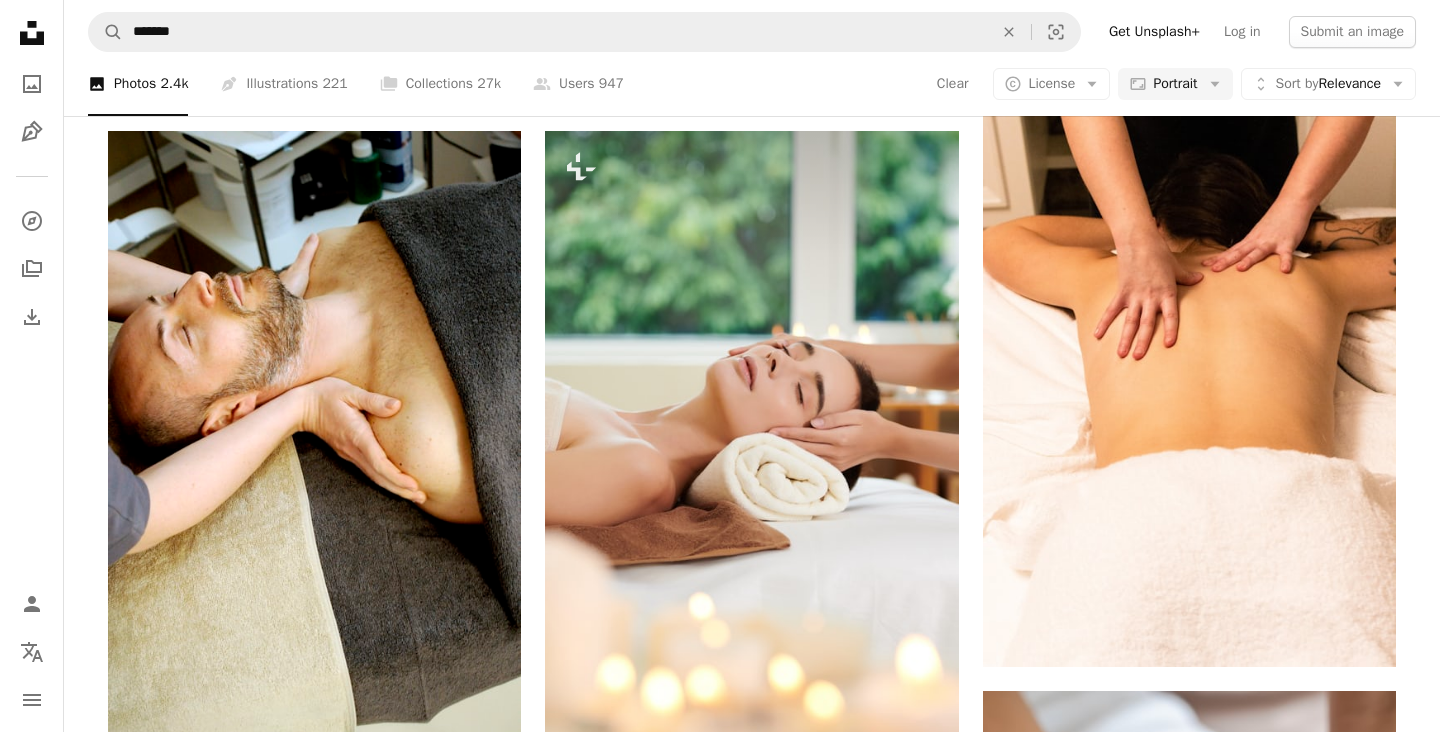 scroll, scrollTop: 789, scrollLeft: 0, axis: vertical 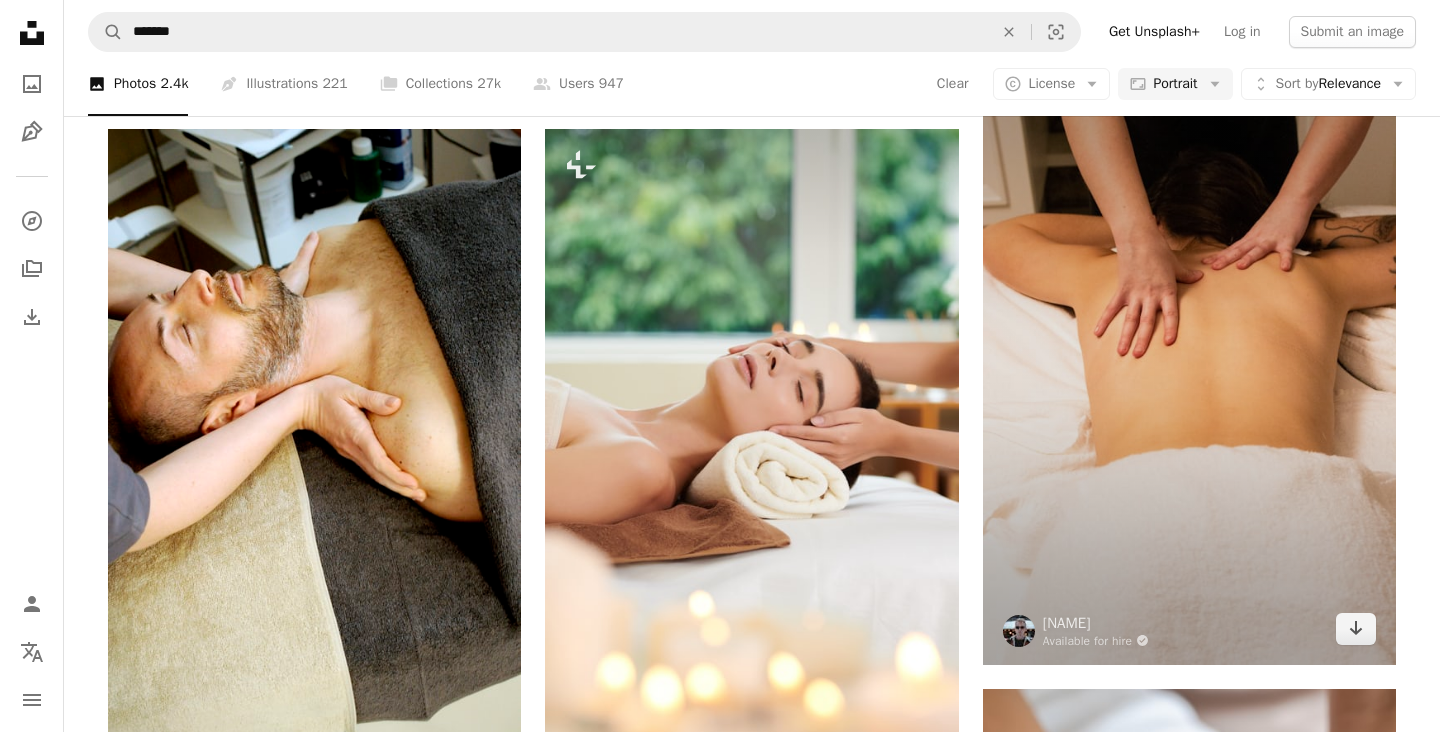click at bounding box center [1189, 355] 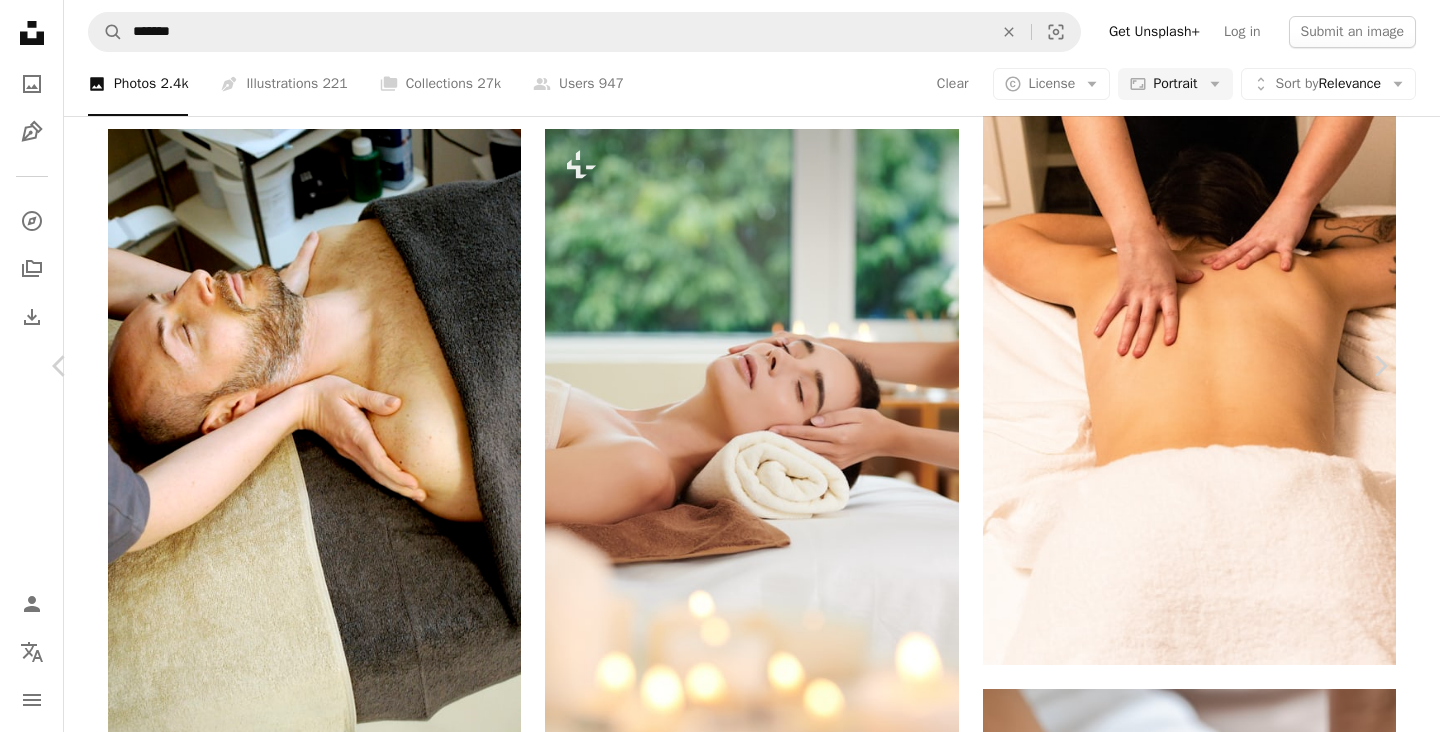 click on "Chevron down" 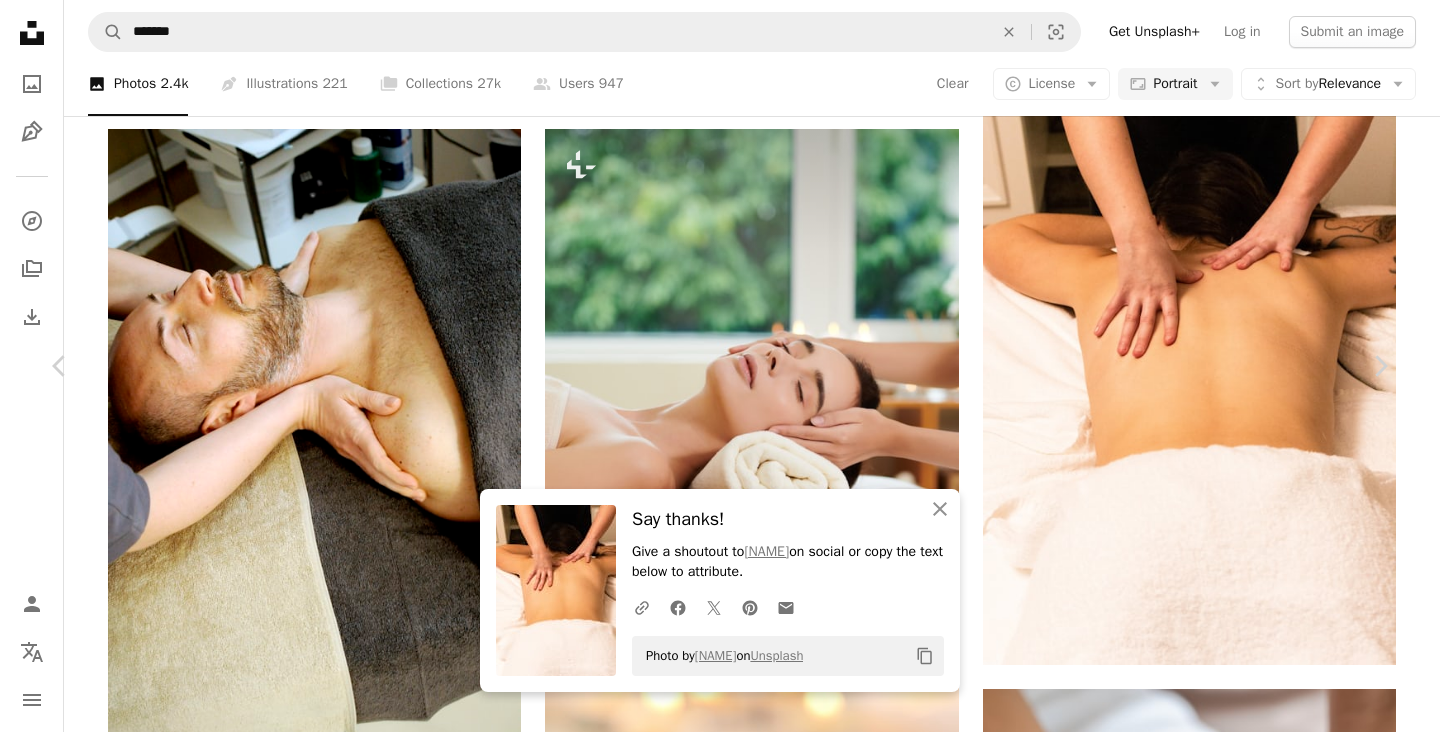 click on "An X shape Chevron left Chevron right An X shape Close Say thanks! Give a shoutout to [NAME] on social or copy the text below to attribute. A URL sharing icon (chains) Facebook icon X (formerly Twitter) icon Pinterest icon An envelope Photo by [NAME] on Unsplash Copy content [NAME] Available for hire A checkmark inside of a circle A heart A plus sign Edit image Plus sign for Unsplash+ Download free Chevron down Zoom in Views 5,002,294 Downloads 63,031 A forward-right arrow Share Info icon Info More Actions Calendar outlined Published on December 10, 2021 Camera Canon, EOS 70D Safety Free to use under the Unsplash License beauty spa massage relaxation treatment spa day pamper pampering pamper day human face therapy brown patient HD Wallpapers Browse premium related images on iStock | Save 20% with code UNSPLASH20 View more on iStock ↗ Related images A heart A plus sign [NAME] Available for hire A checkmark inside of a circle Arrow pointing down A heart A plus sign" at bounding box center [720, 5811] 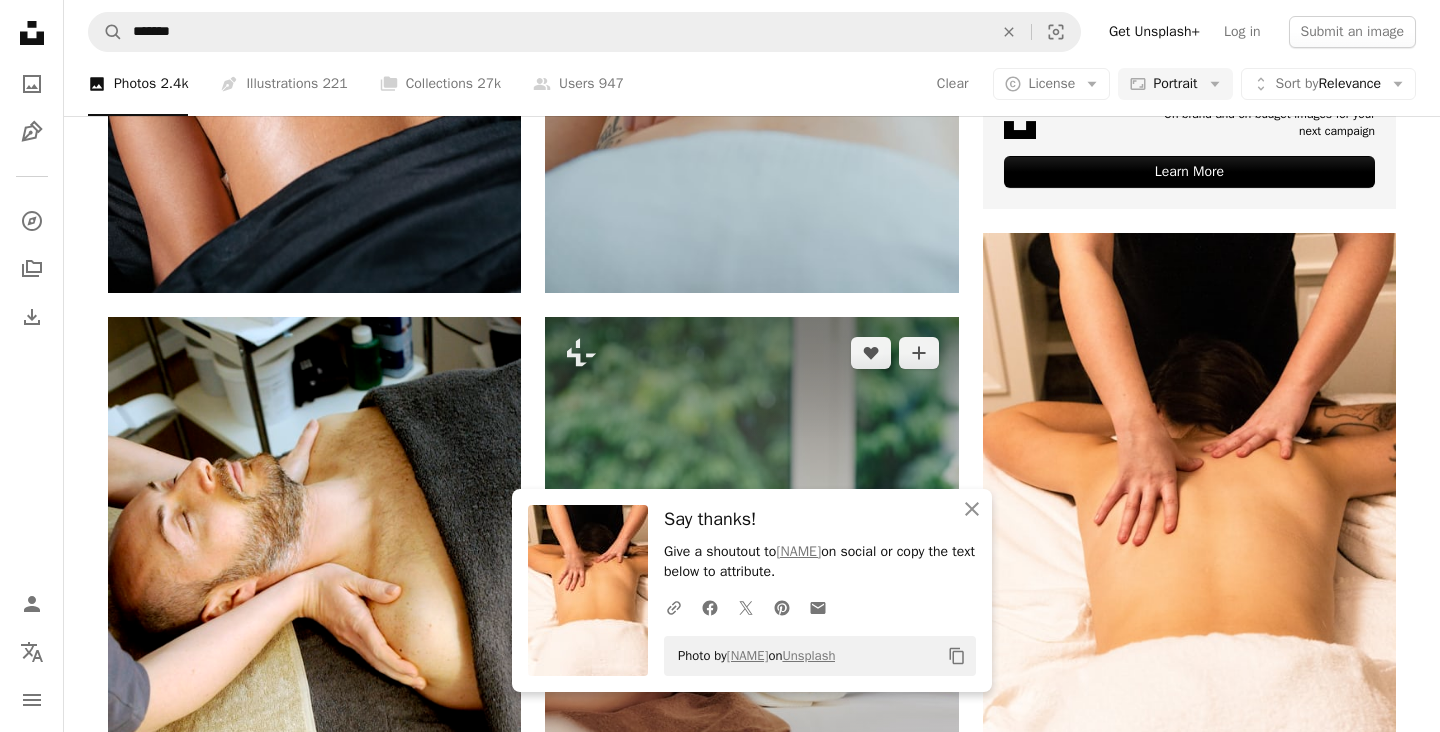 scroll, scrollTop: 588, scrollLeft: 0, axis: vertical 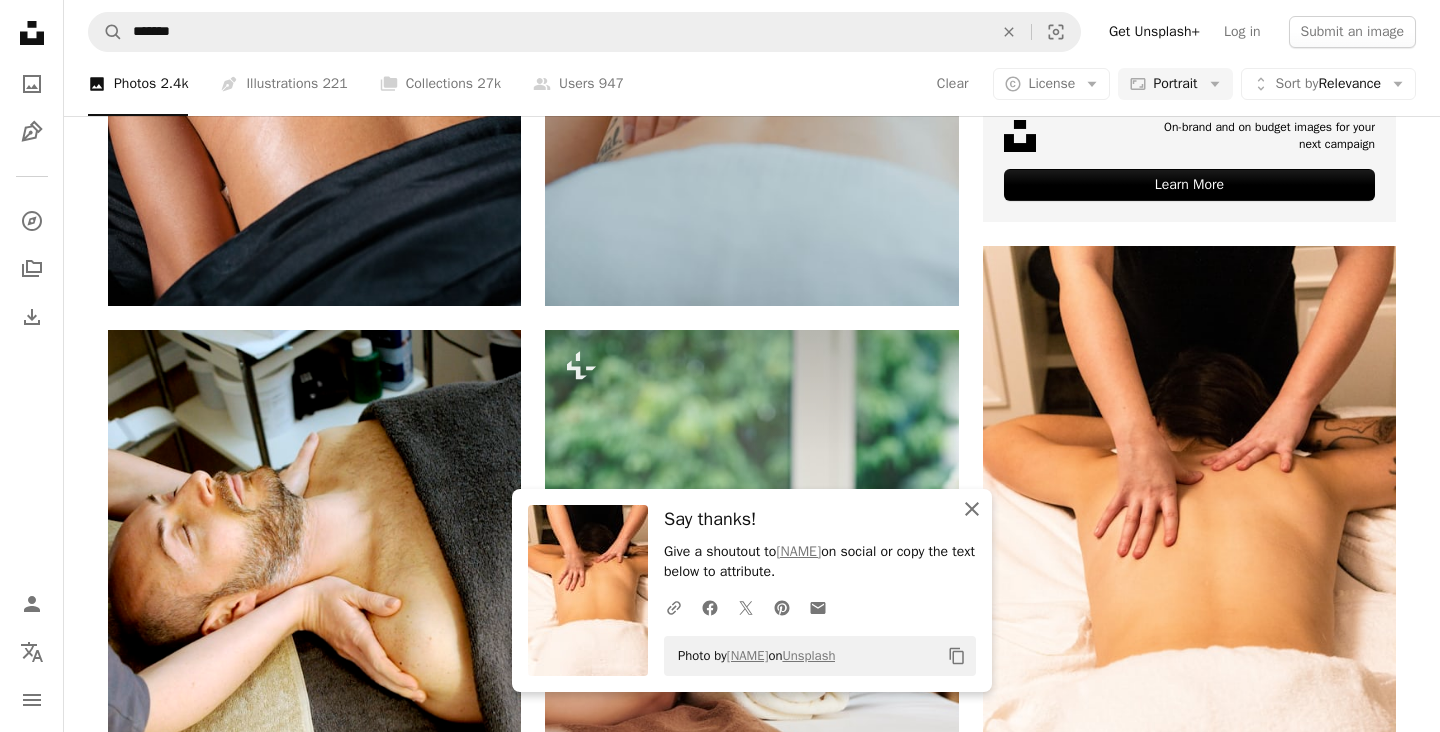 click on "An X shape" 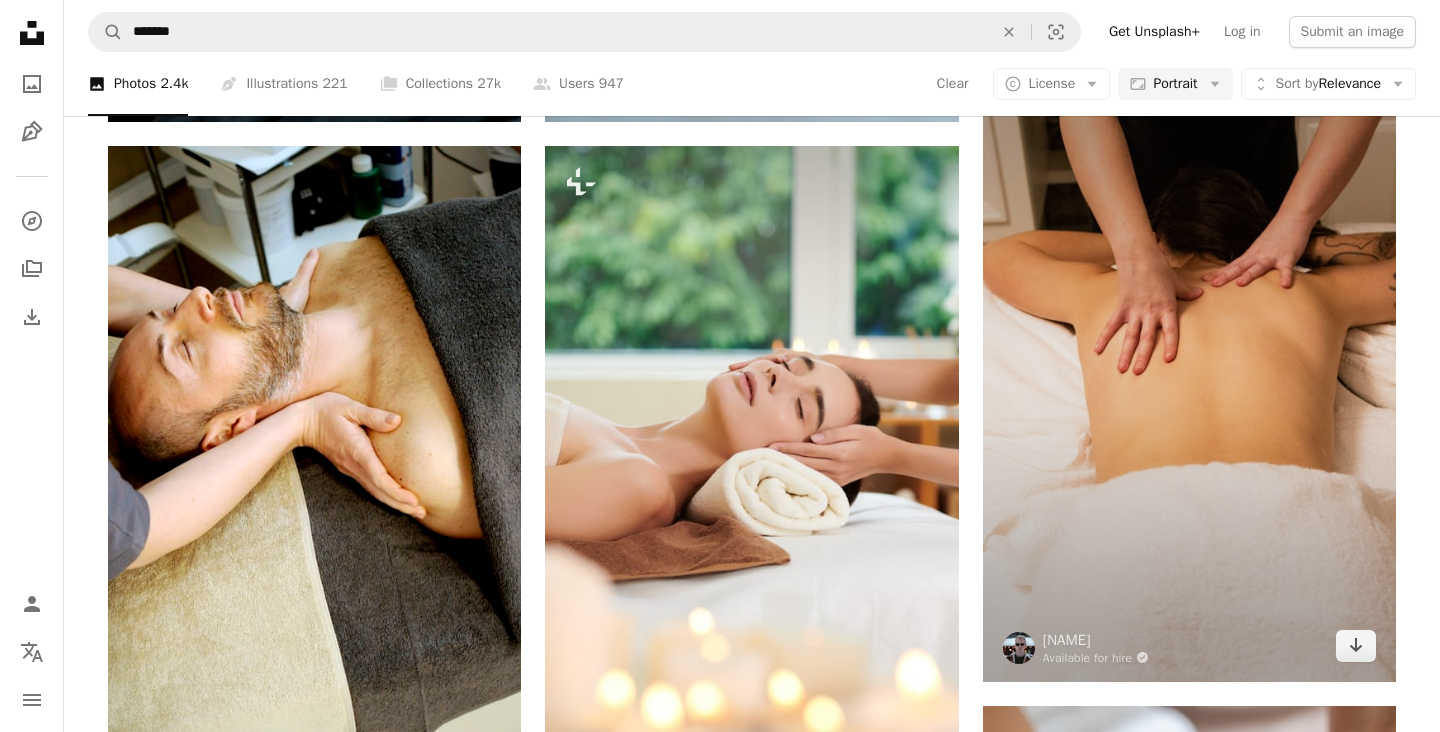 scroll, scrollTop: 778, scrollLeft: 0, axis: vertical 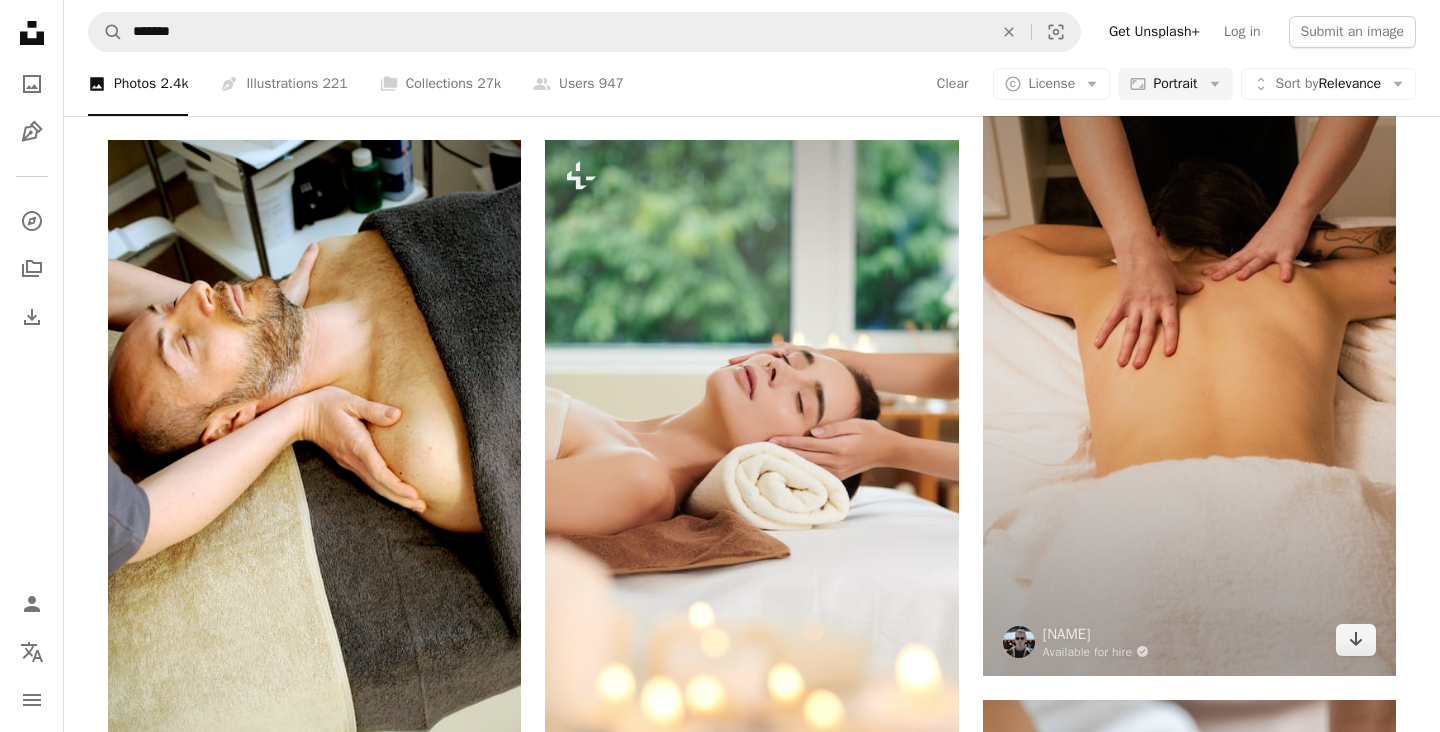 click at bounding box center [1189, 366] 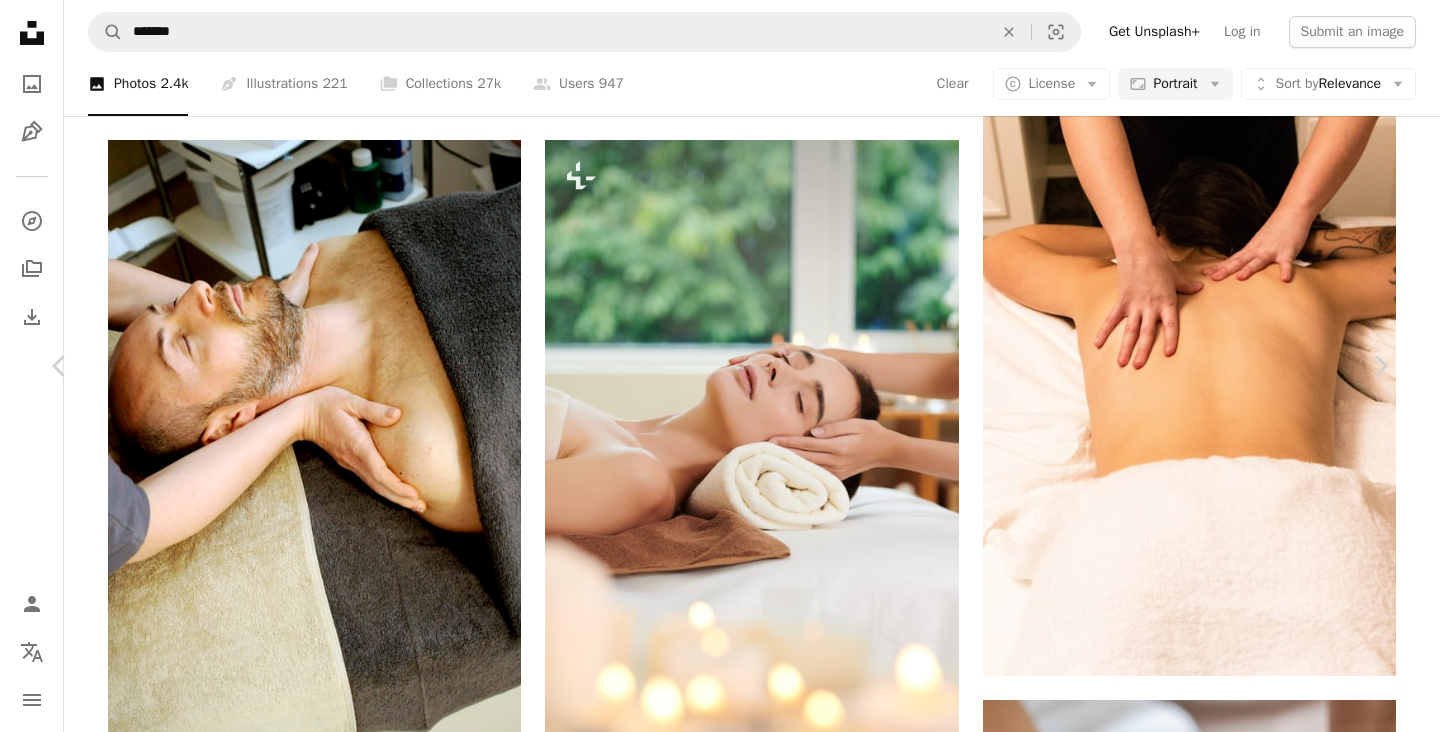click on "Chevron down" 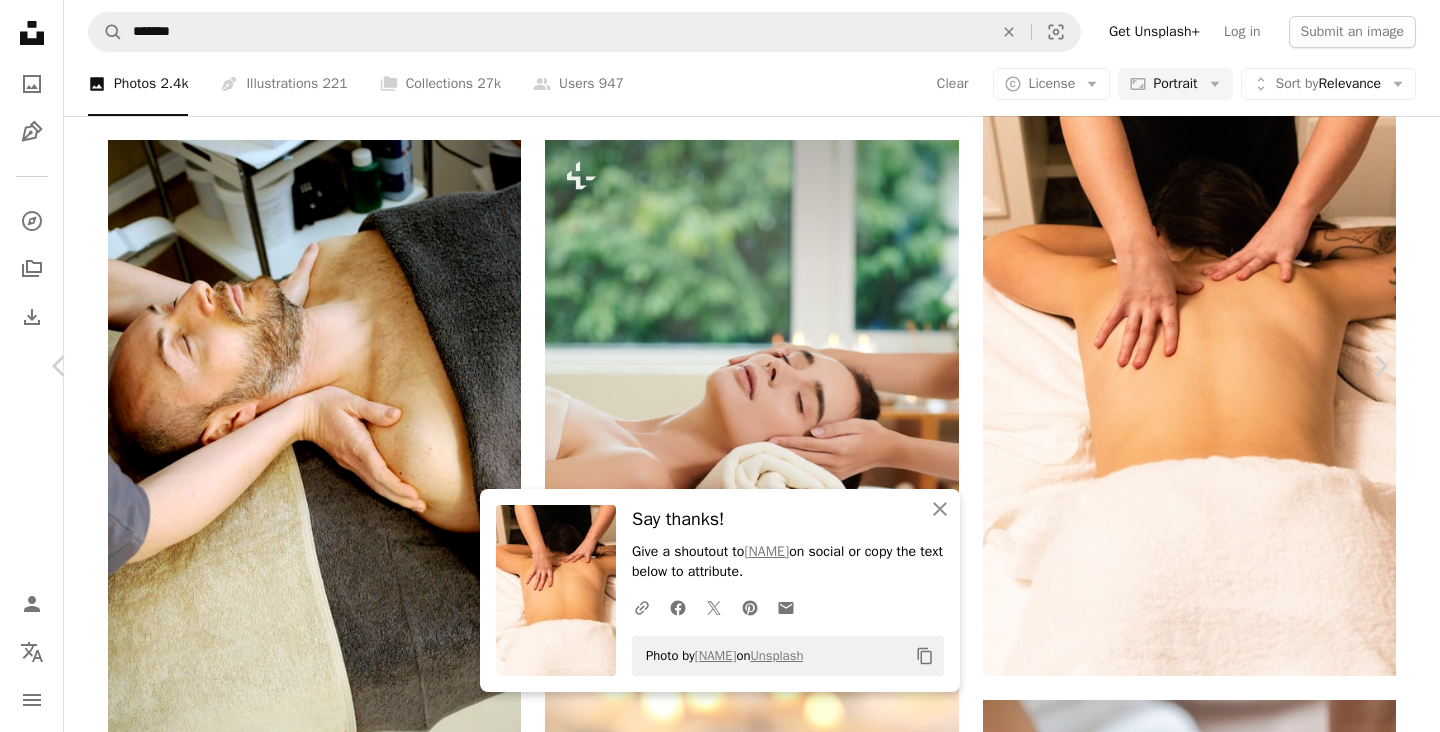 click on "An X shape Chevron left Chevron right An X shape Close Say thanks! Give a shoutout to [NAME] on social or copy the text below to attribute. A URL sharing icon (chains) Facebook icon X (formerly Twitter) icon Pinterest icon An envelope Photo by [NAME] on Unsplash Copy content [NAME] Available for hire A checkmark inside of a circle A heart A plus sign Edit image Plus sign for Unsplash+ Download free Chevron down Zoom in Views 5,002,294 Downloads 63,031 A forward-right arrow Share Info icon Info More Actions Calendar outlined Published on December 10, 2021 Camera Canon, EOS 70D Safety Free to use under the Unsplash License beauty spa massage relaxation treatment spa day pamper pampering pamper day human face therapy brown patient HD Wallpapers Browse premium related images on iStock | Save 20% with code UNSPLASH20 View more on iStock ↗ Related images A heart A plus sign [NAME] Available for hire A checkmark inside of a circle Arrow pointing down A heart A plus sign" at bounding box center (720, 5822) 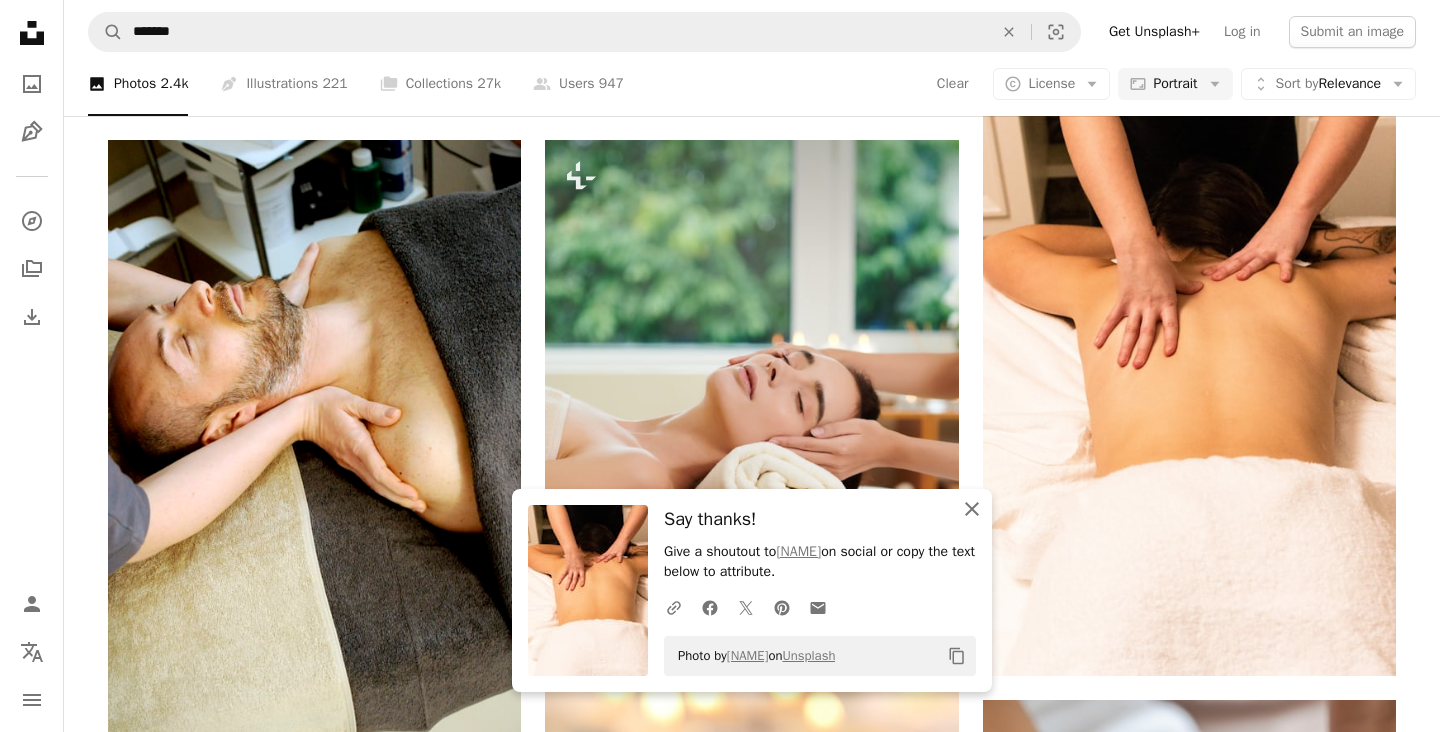 click on "An X shape" 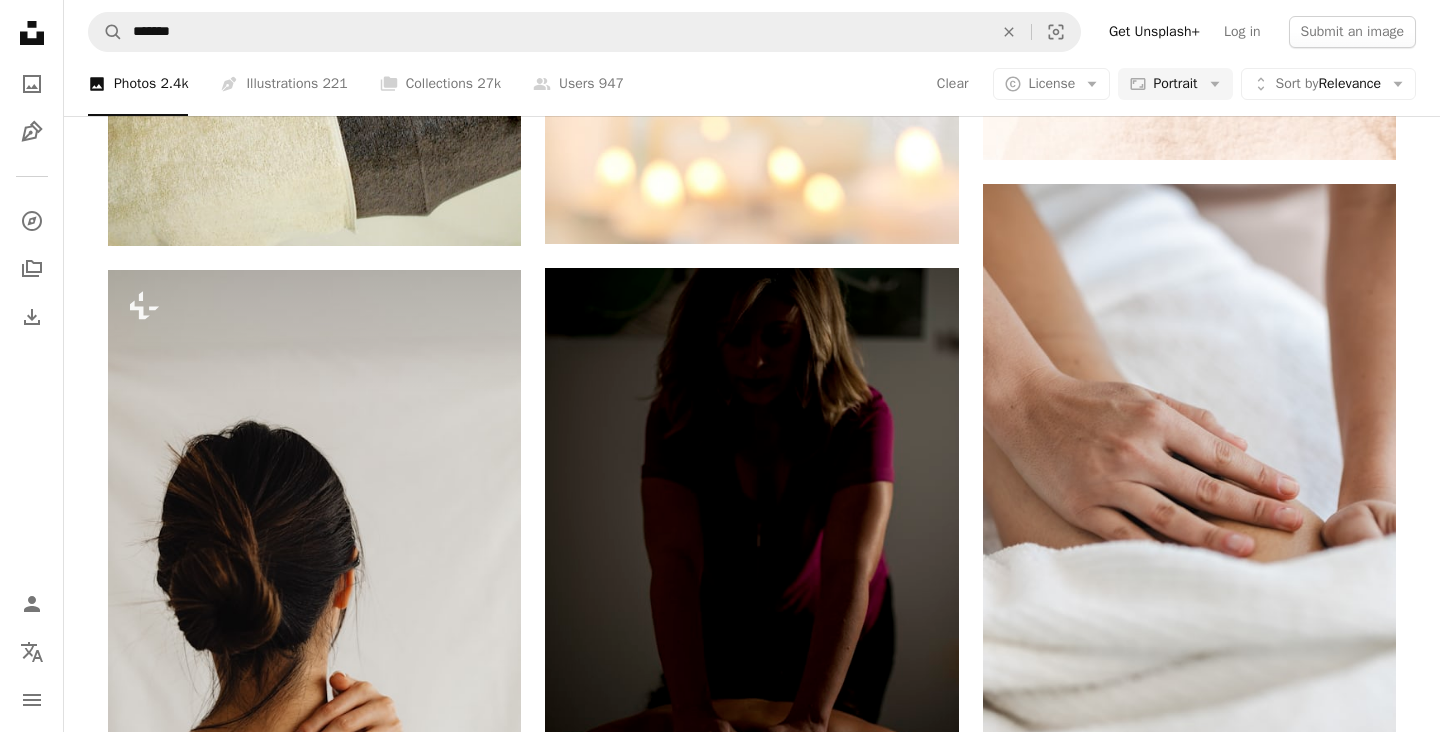 scroll, scrollTop: 1296, scrollLeft: 0, axis: vertical 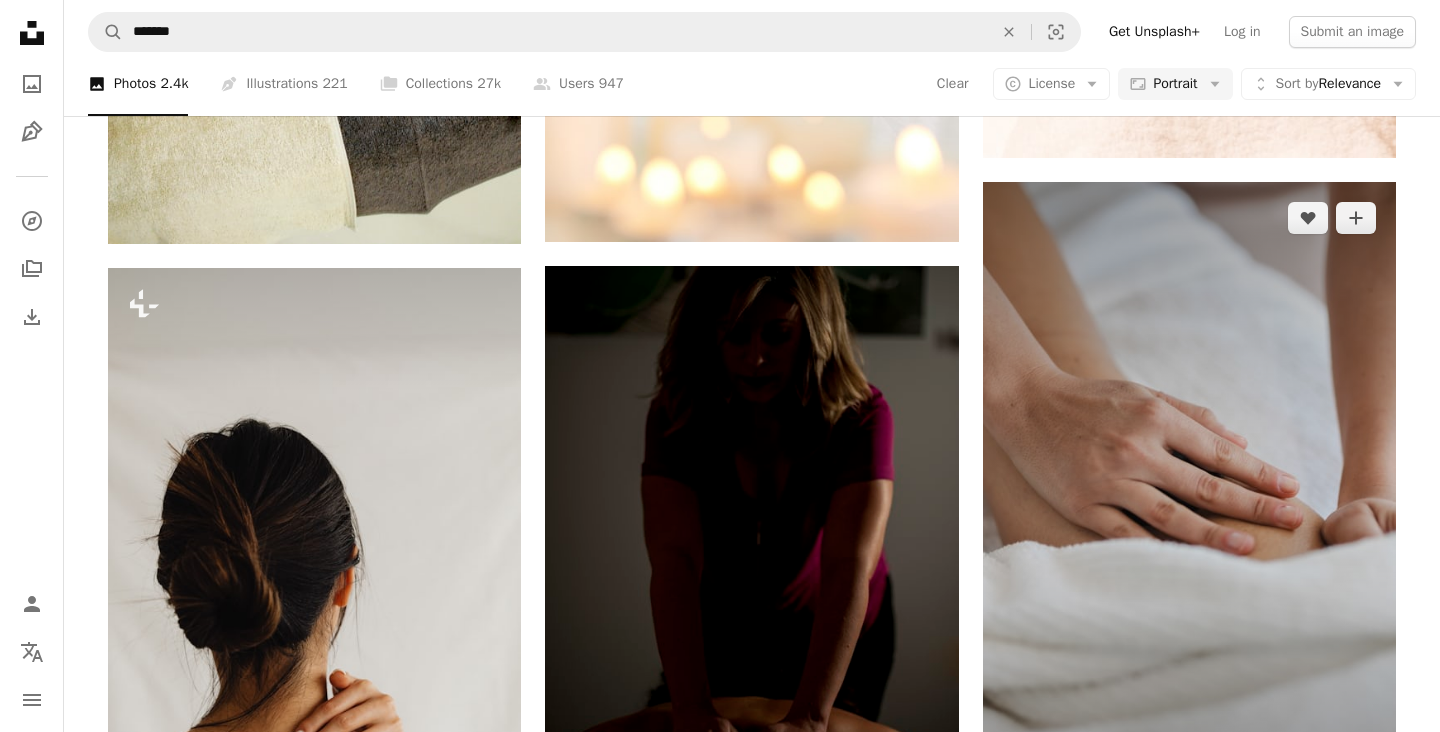 click at bounding box center [1189, 492] 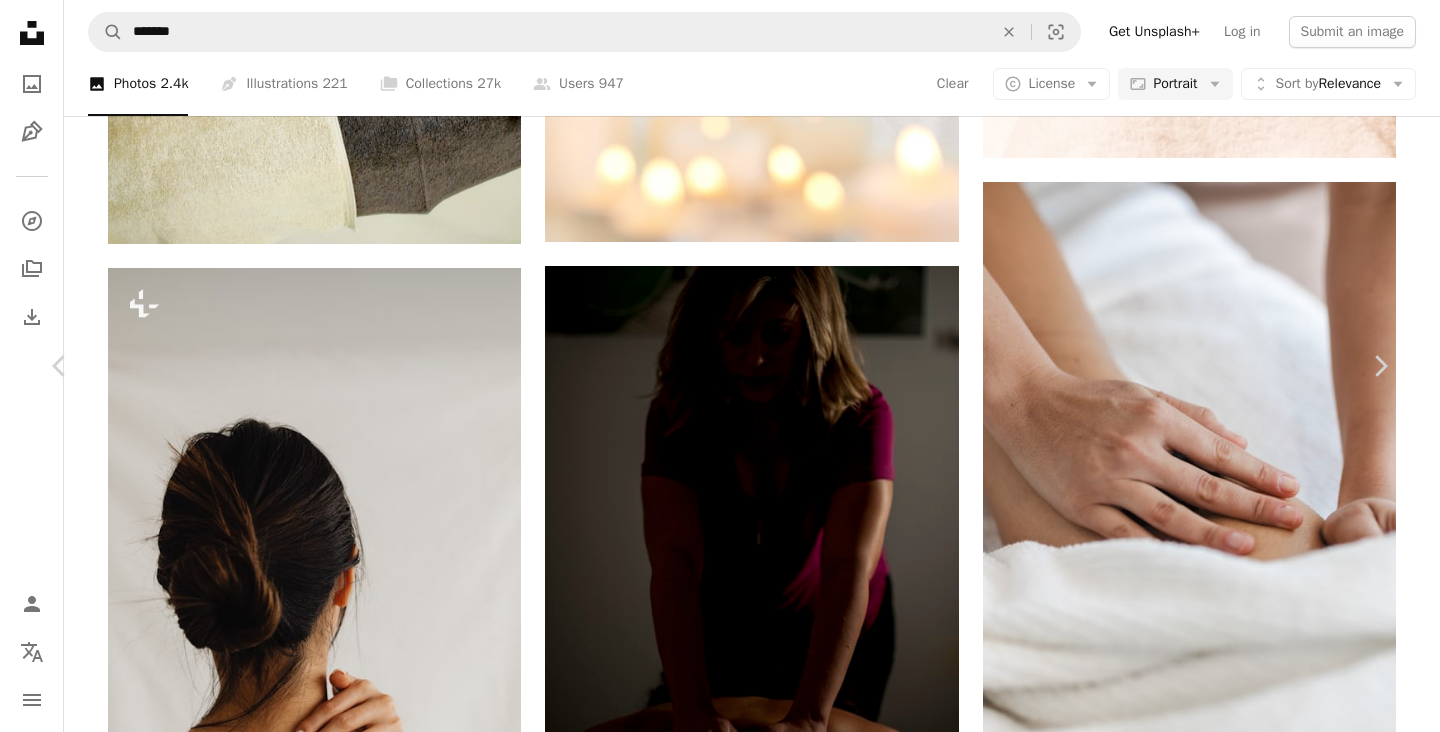click on "Chevron down" 